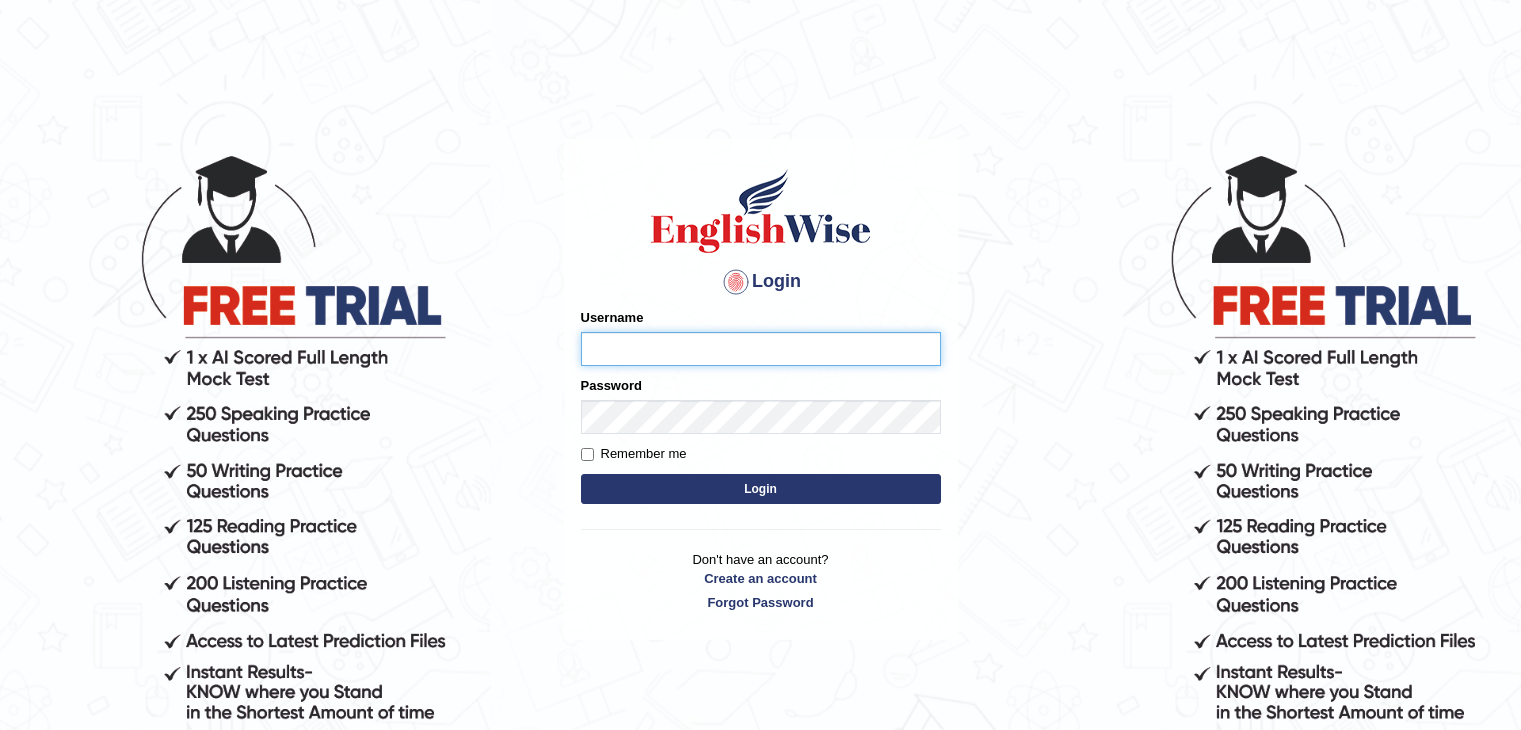 scroll, scrollTop: 0, scrollLeft: 0, axis: both 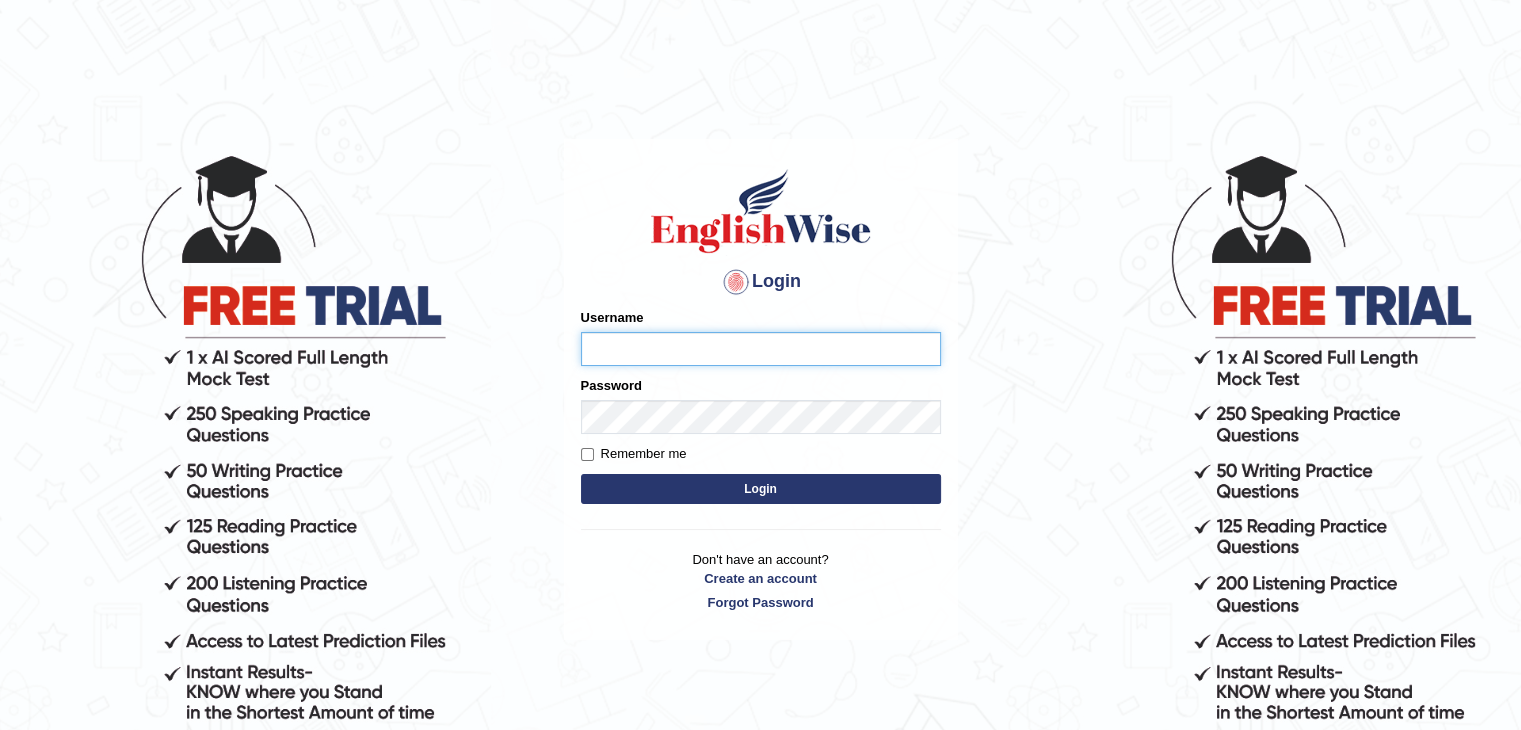 type on "Miko39" 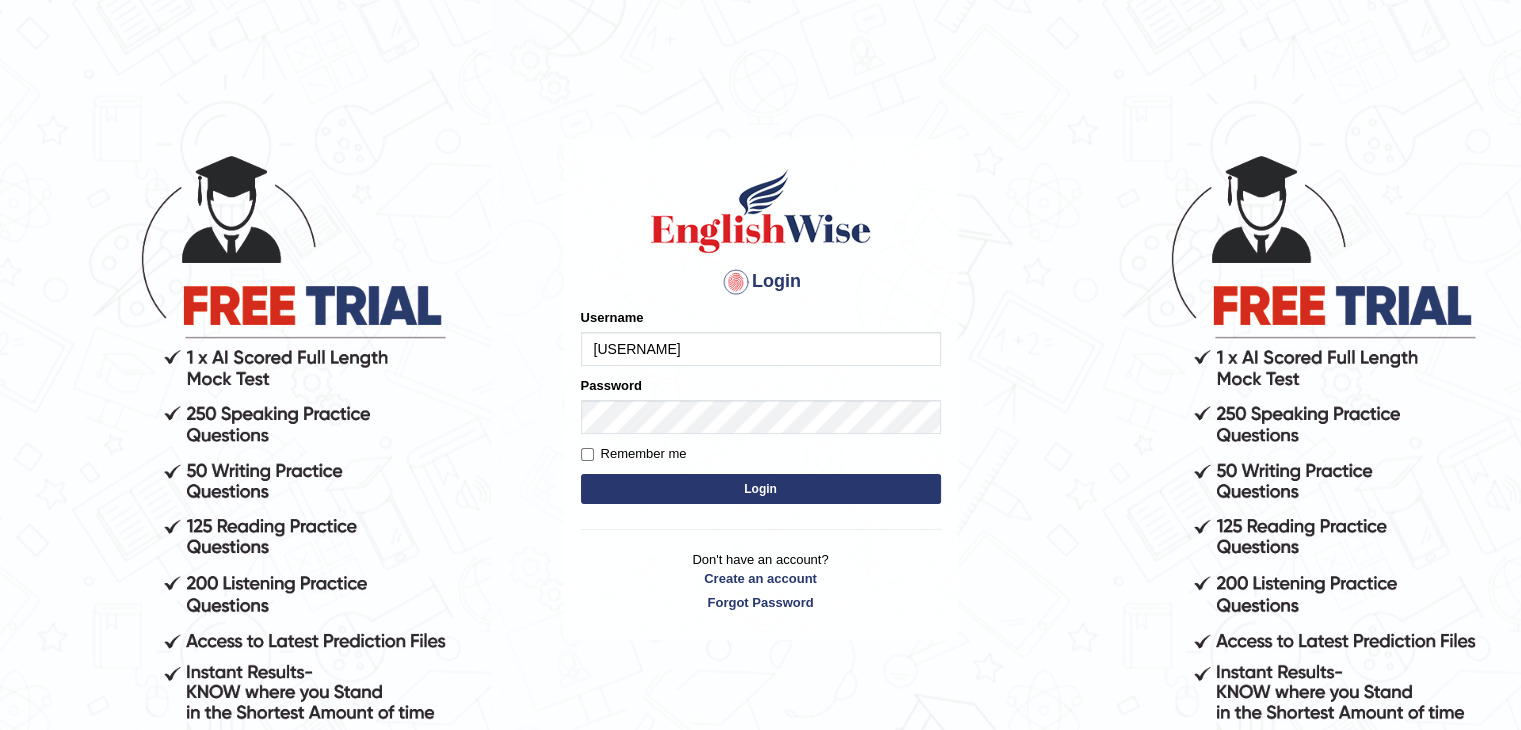 click on "Login" at bounding box center [761, 489] 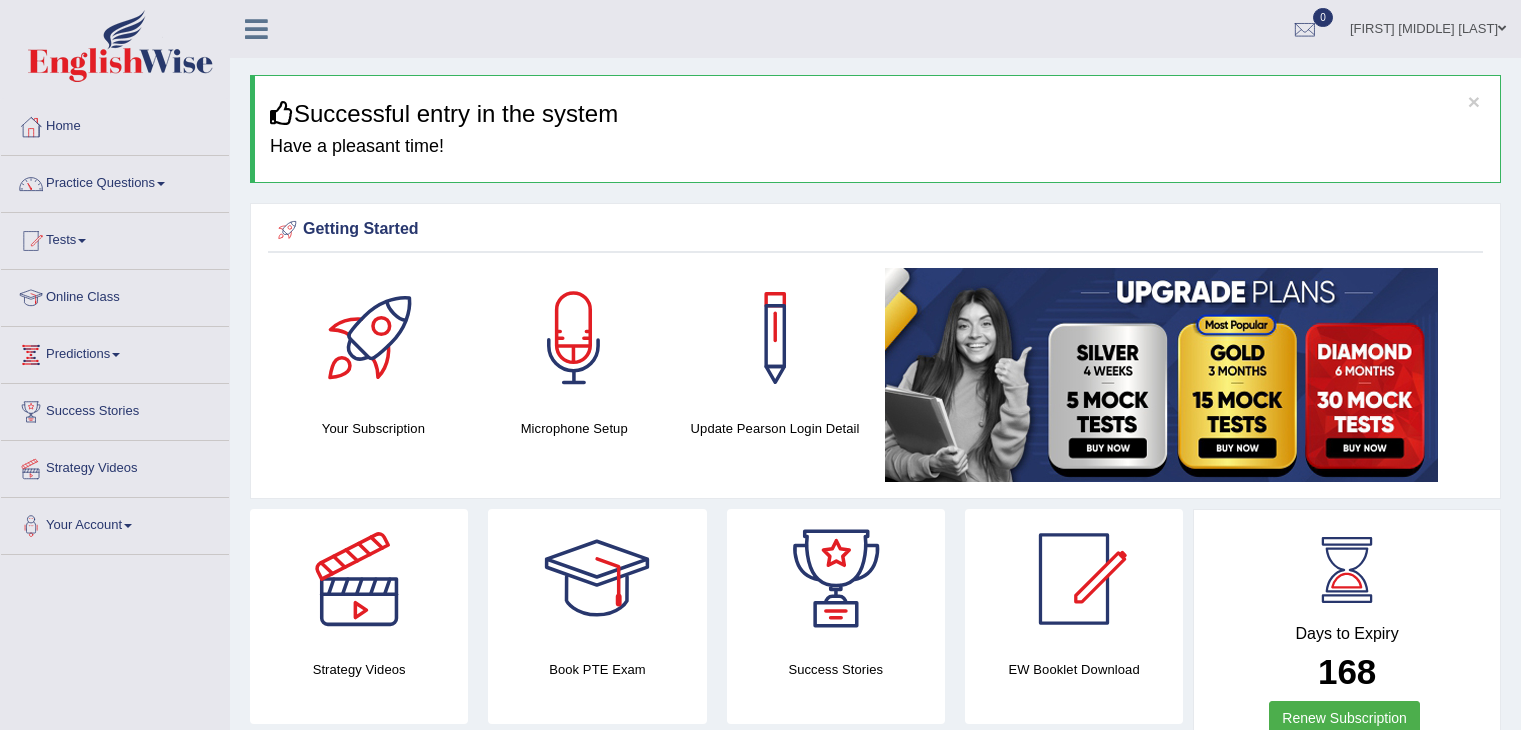 scroll, scrollTop: 0, scrollLeft: 0, axis: both 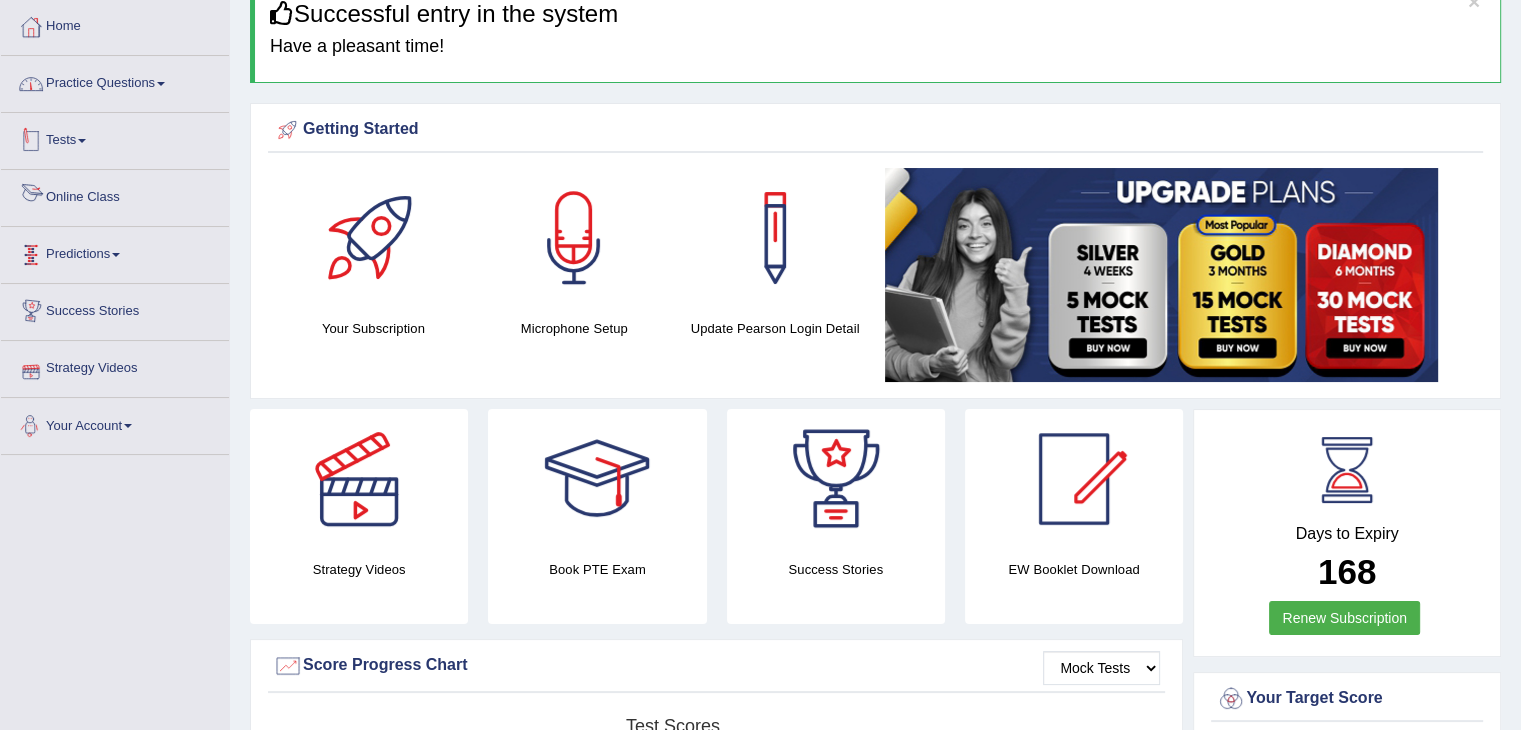 click on "Practice Questions" at bounding box center (115, 81) 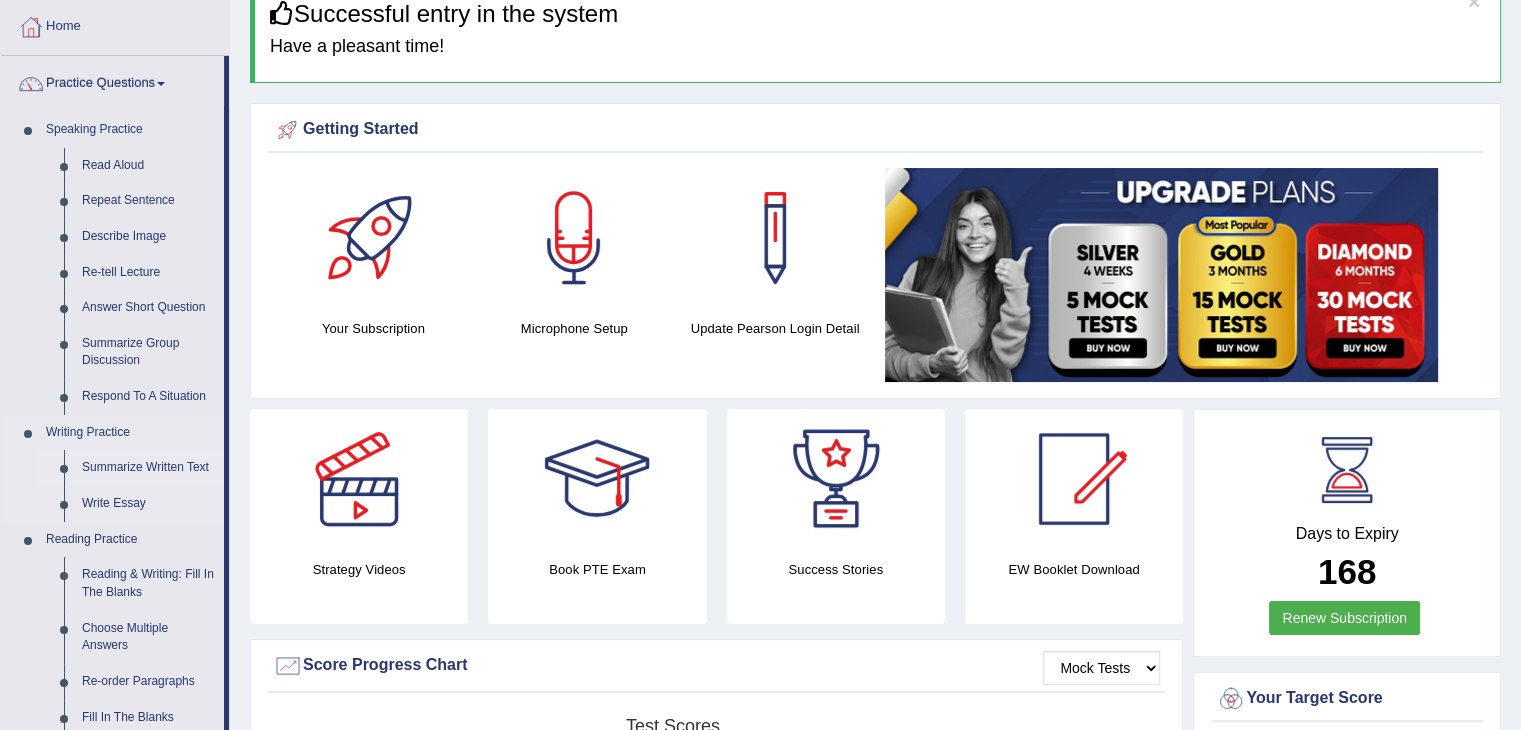 click on "Summarize Written Text" at bounding box center [148, 468] 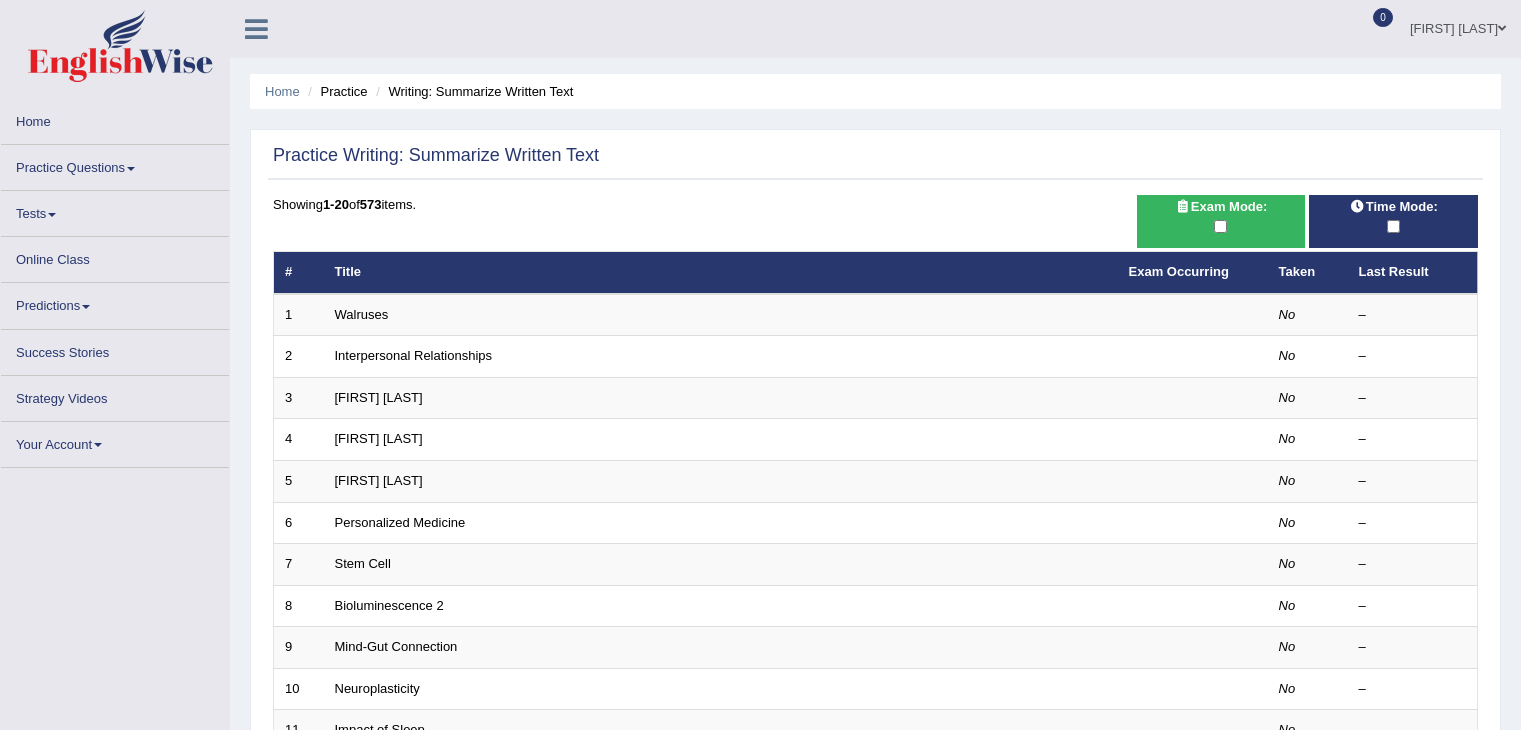scroll, scrollTop: 0, scrollLeft: 0, axis: both 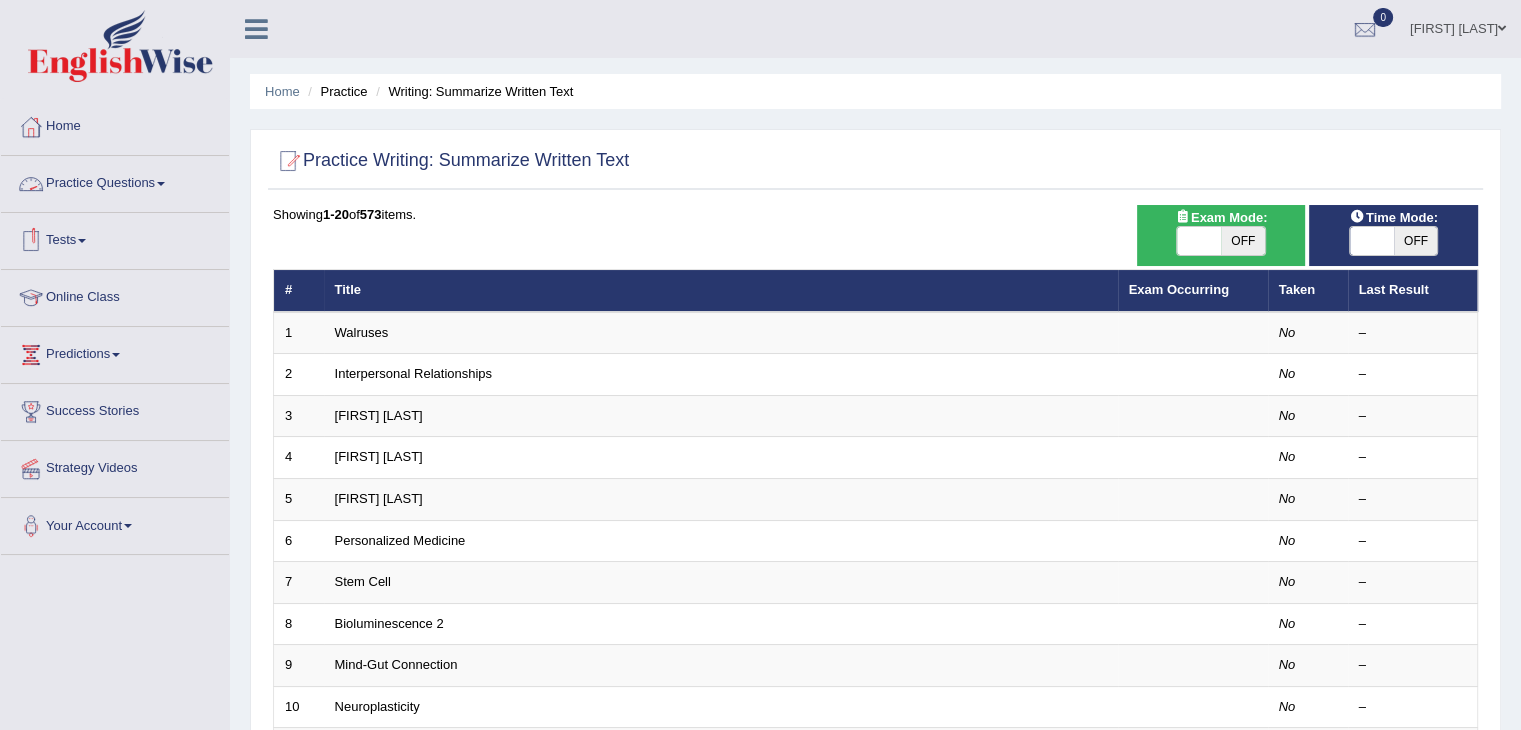 click at bounding box center [161, 184] 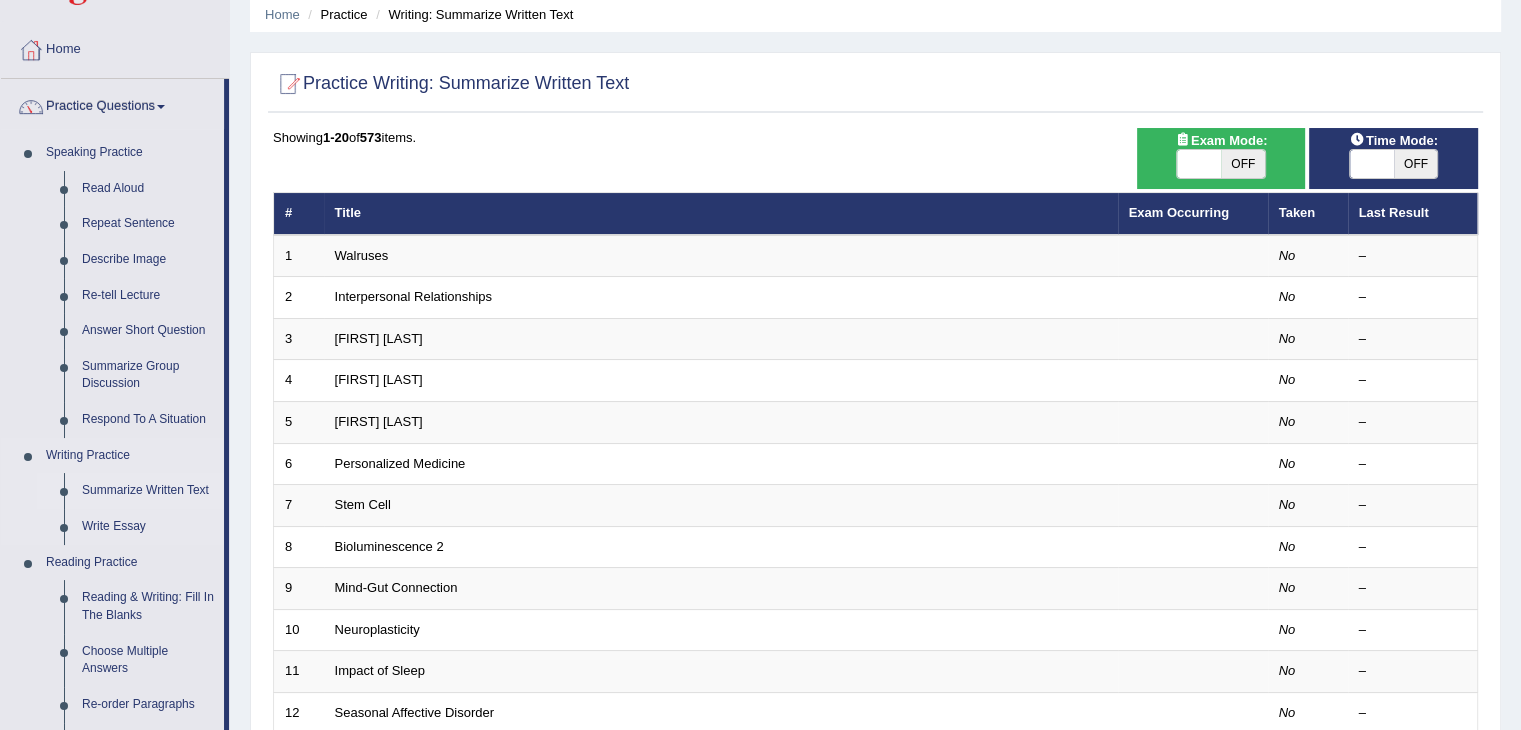 scroll, scrollTop: 200, scrollLeft: 0, axis: vertical 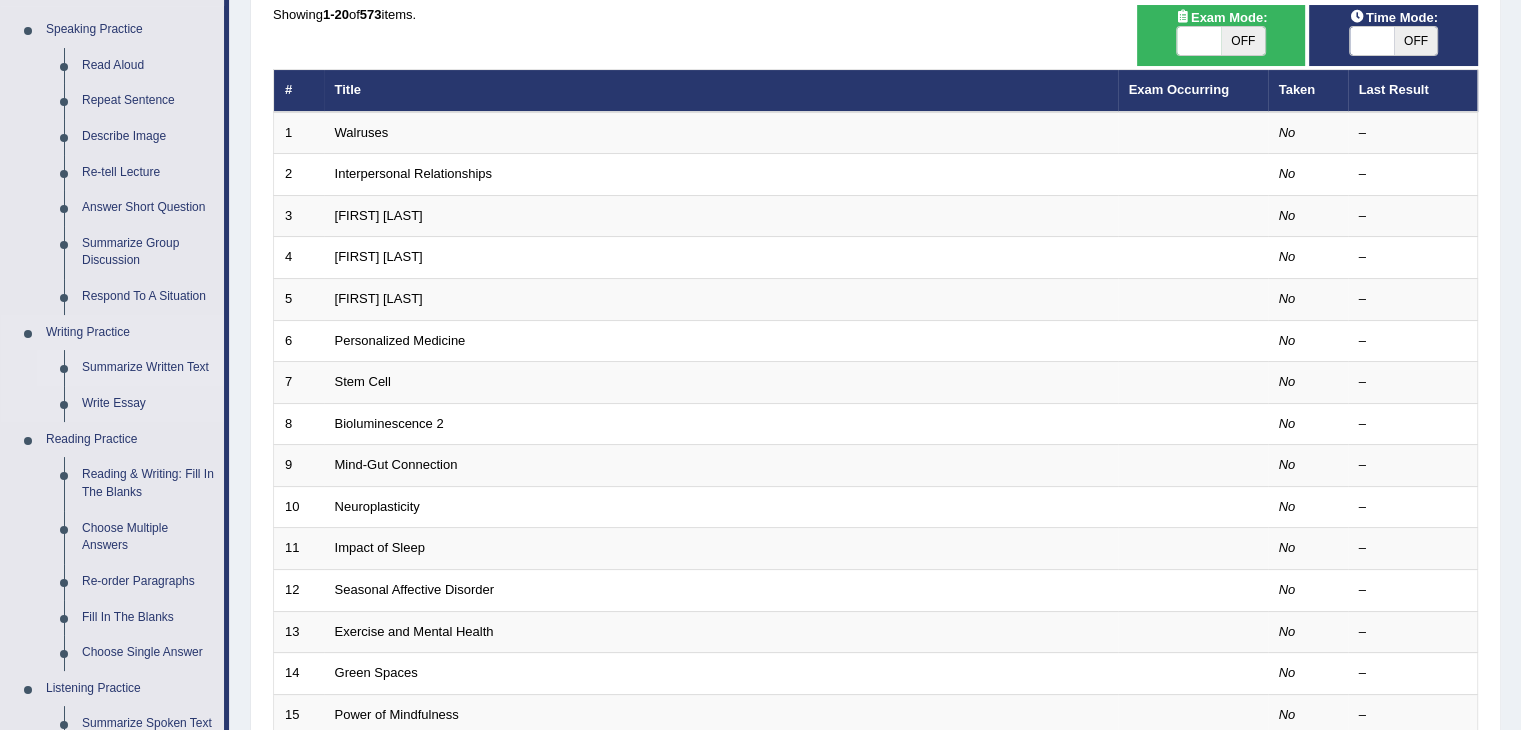 click on "Summarize Written Text" at bounding box center (148, 368) 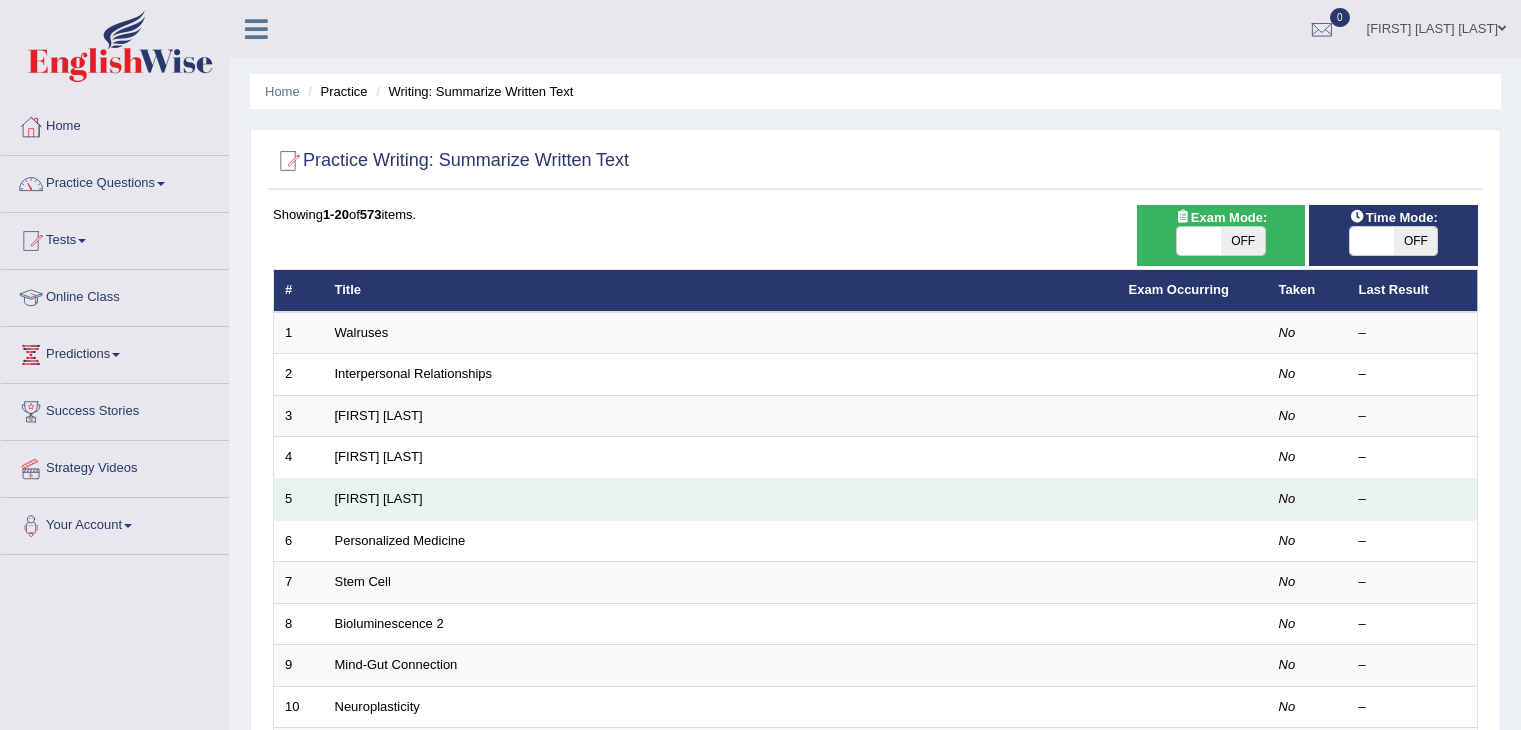 scroll, scrollTop: 0, scrollLeft: 0, axis: both 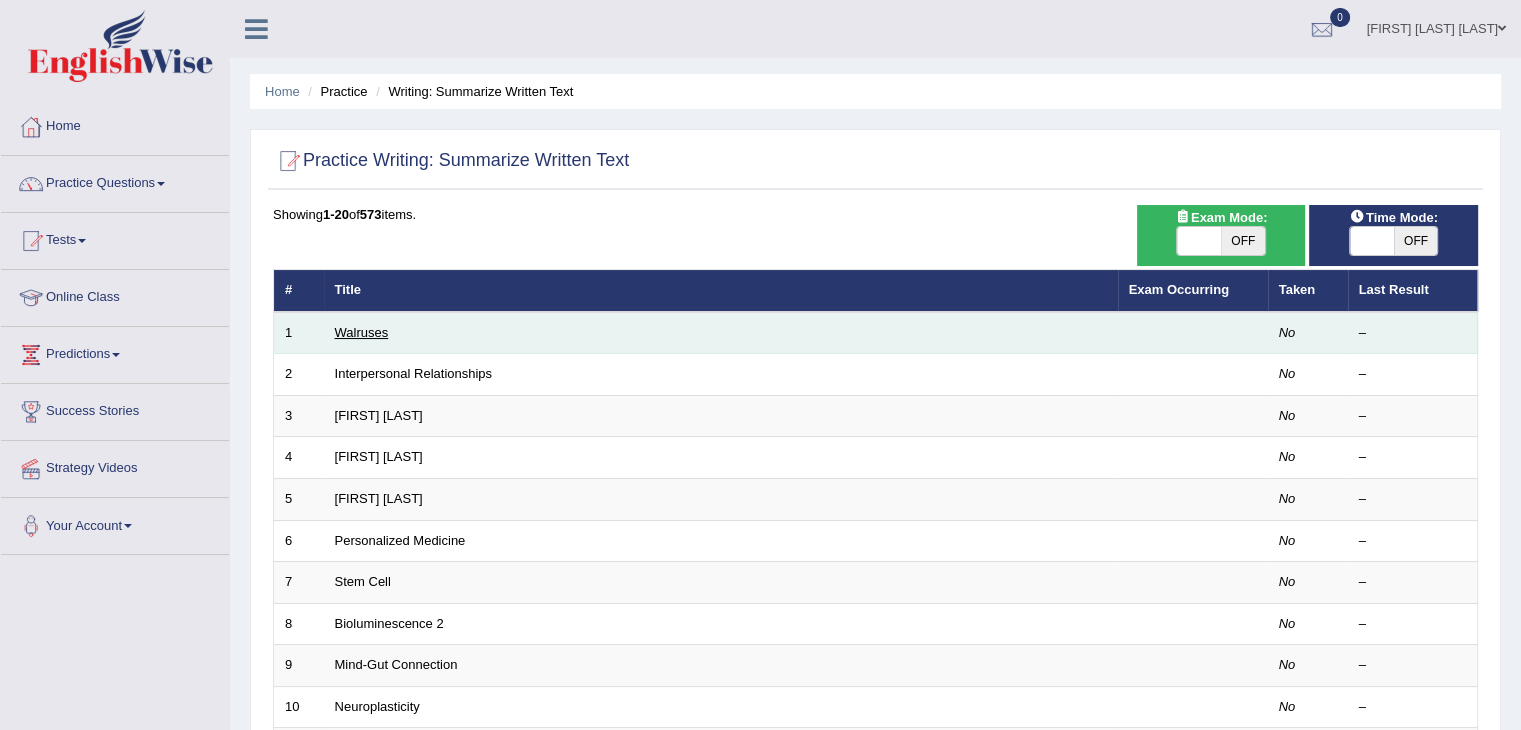 click on "Walruses" at bounding box center [362, 332] 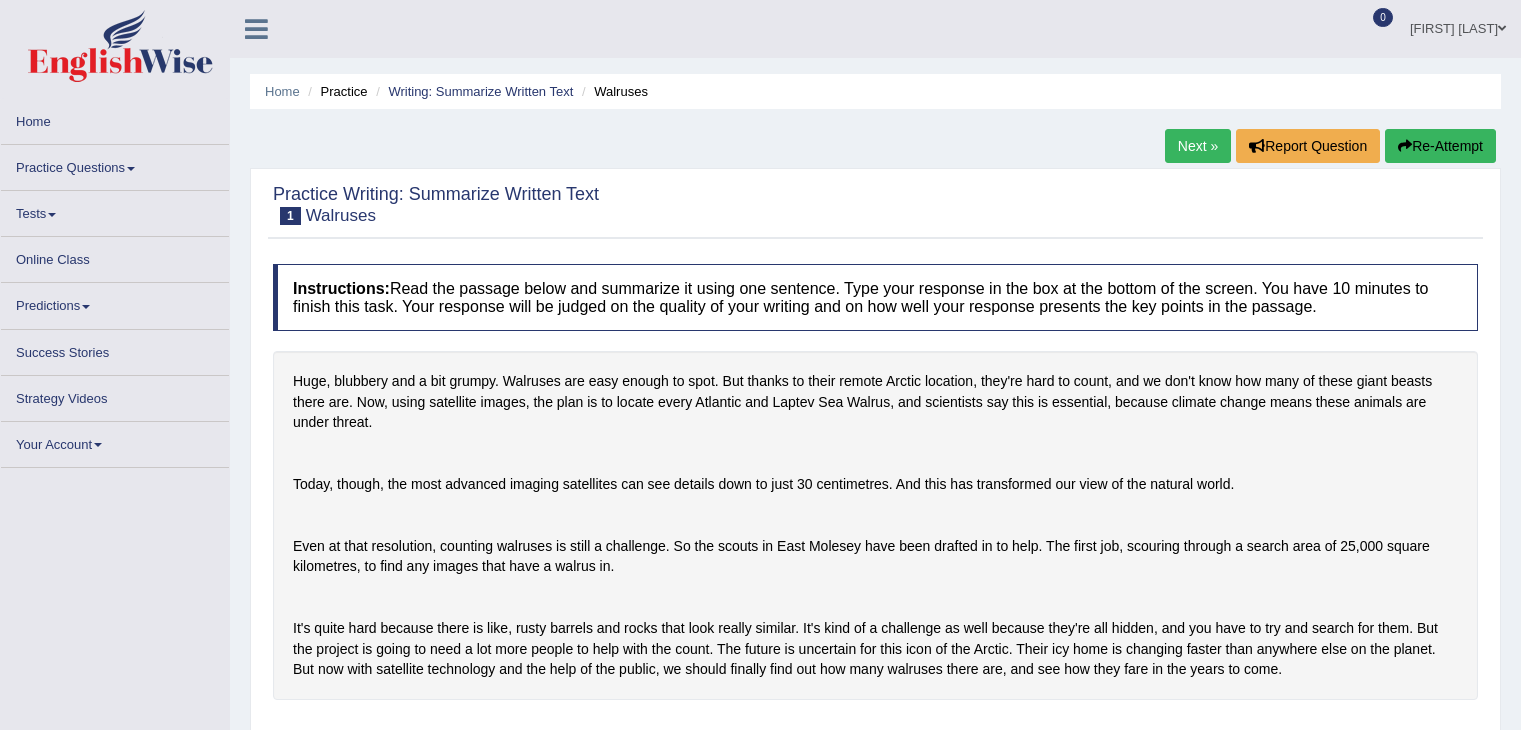 scroll, scrollTop: 187, scrollLeft: 0, axis: vertical 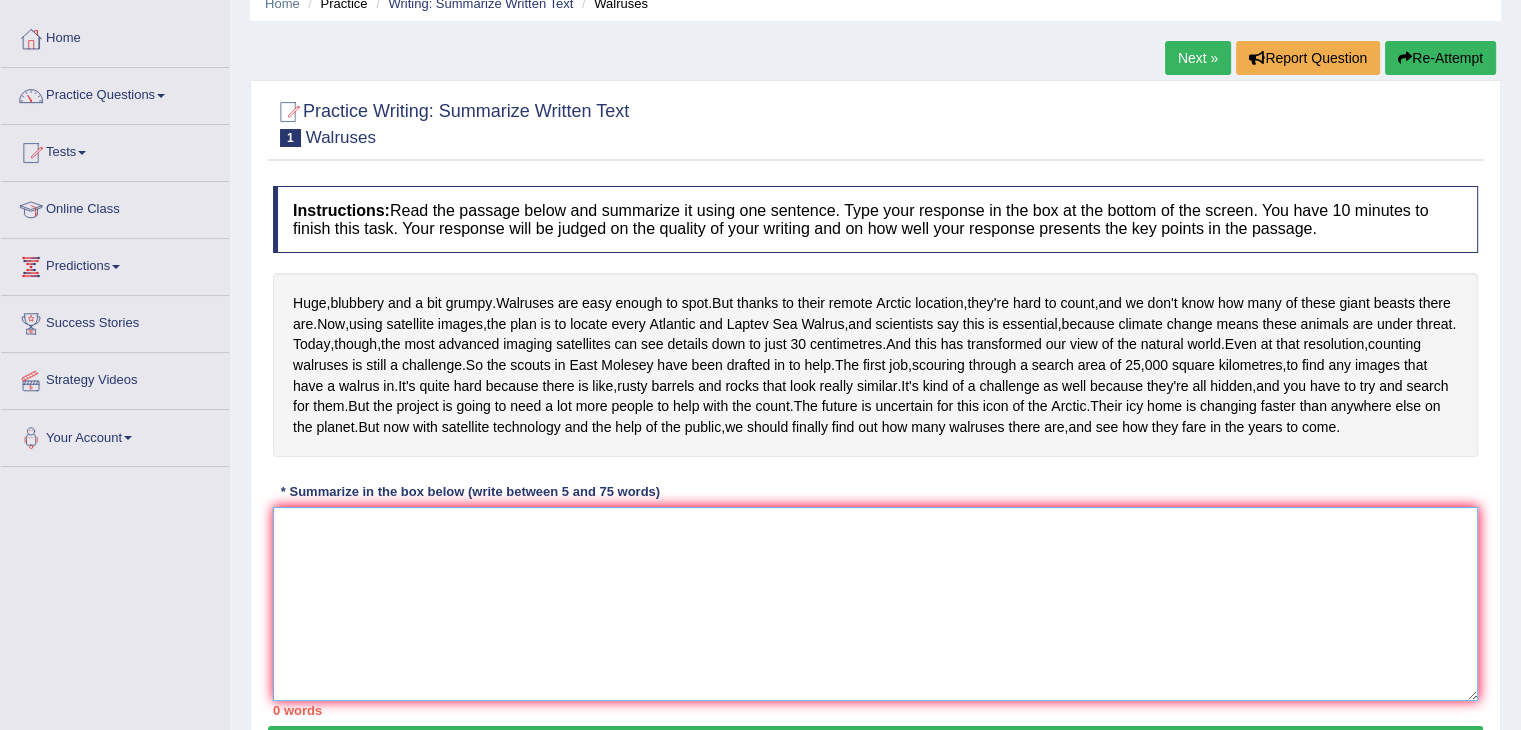 click at bounding box center (875, 604) 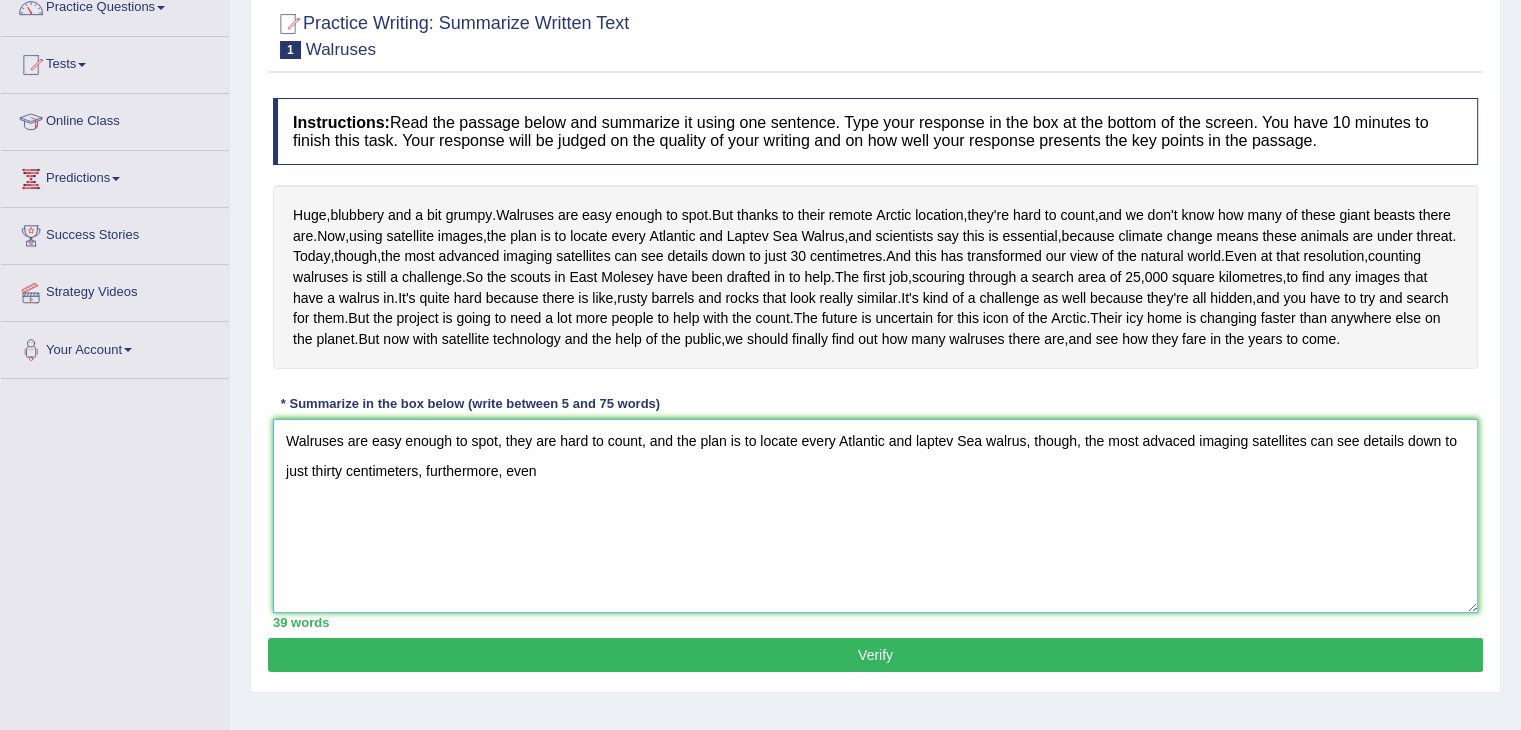 scroll, scrollTop: 320, scrollLeft: 0, axis: vertical 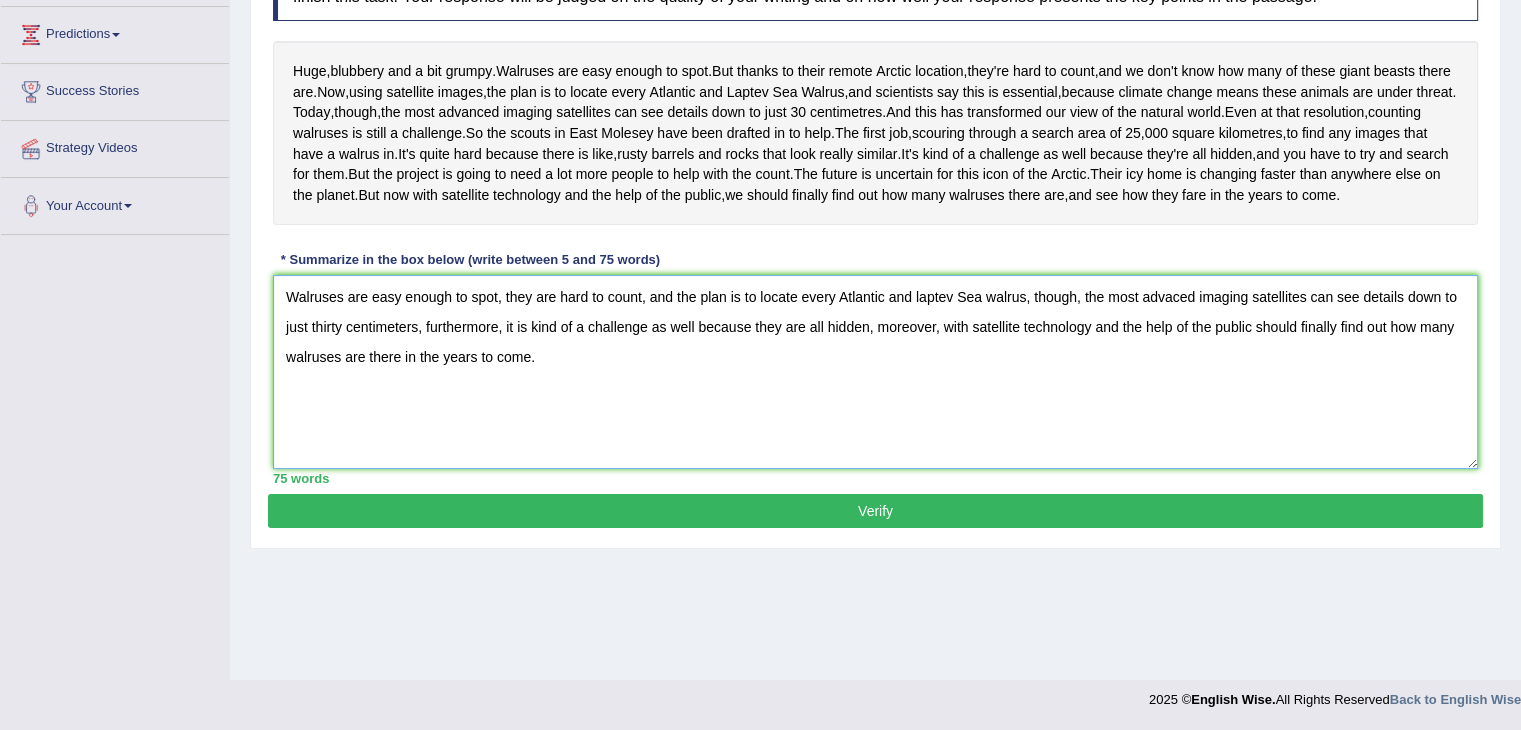 type on "Walruses are easy enough to spot, they are hard to count, and the plan is to locate every Atlantic and laptev Sea walrus, though, the most advaced imaging satellites can see details down to just thirty centimeters, furthermore, it is kind of a challenge as well because they are all hidden, moreover, with satellite technology and the help of the public should finally find out how many walruses are there in the years to come." 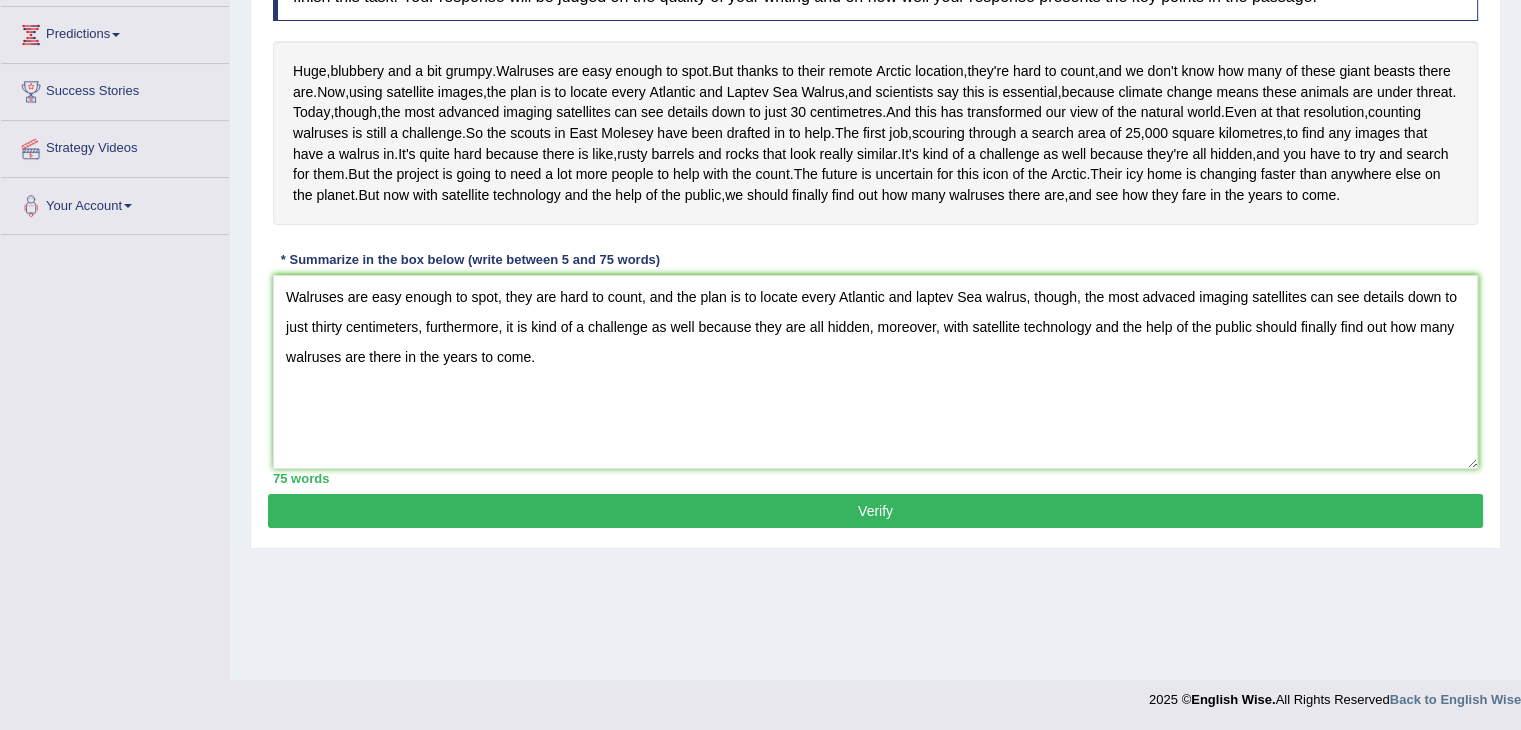 click on "Verify" at bounding box center (875, 511) 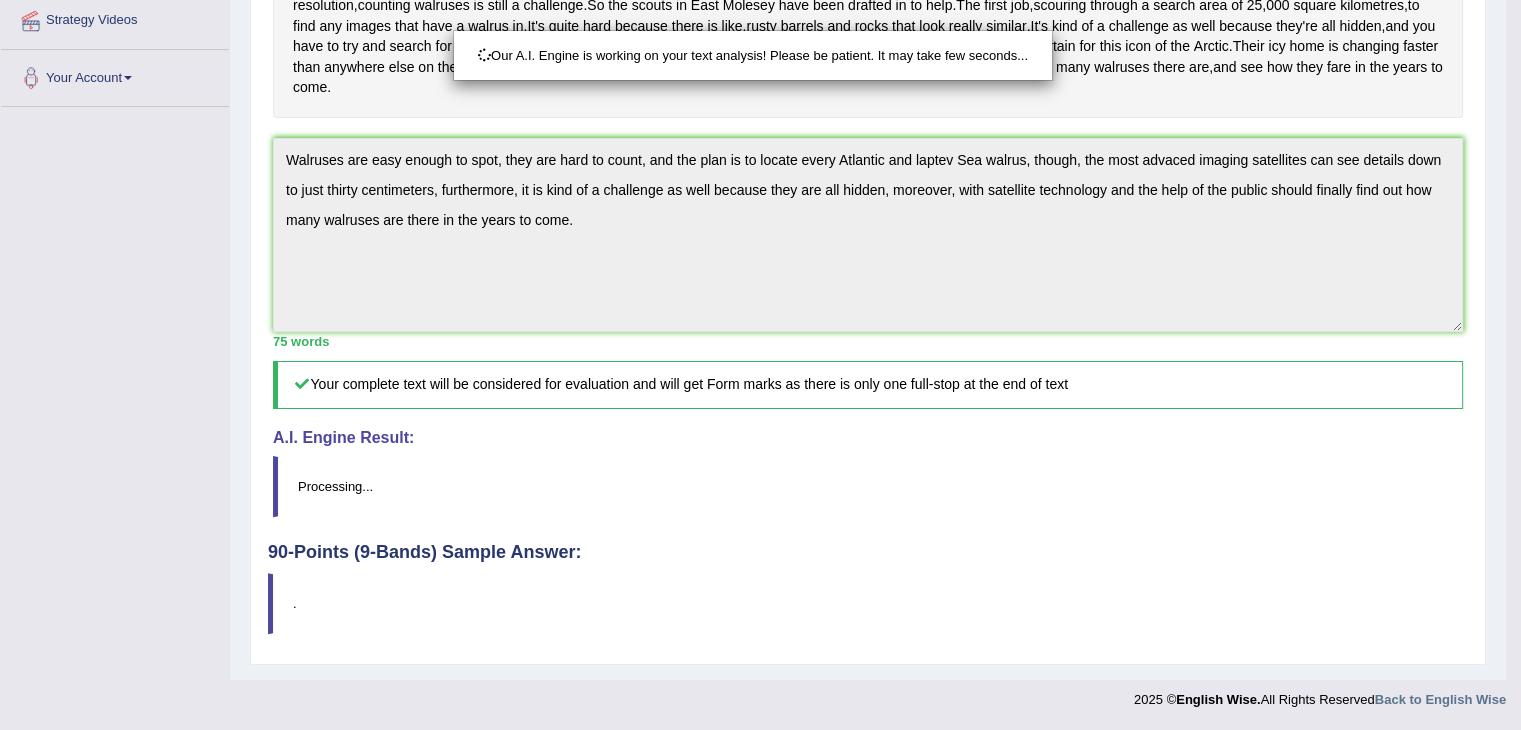 scroll, scrollTop: 528, scrollLeft: 0, axis: vertical 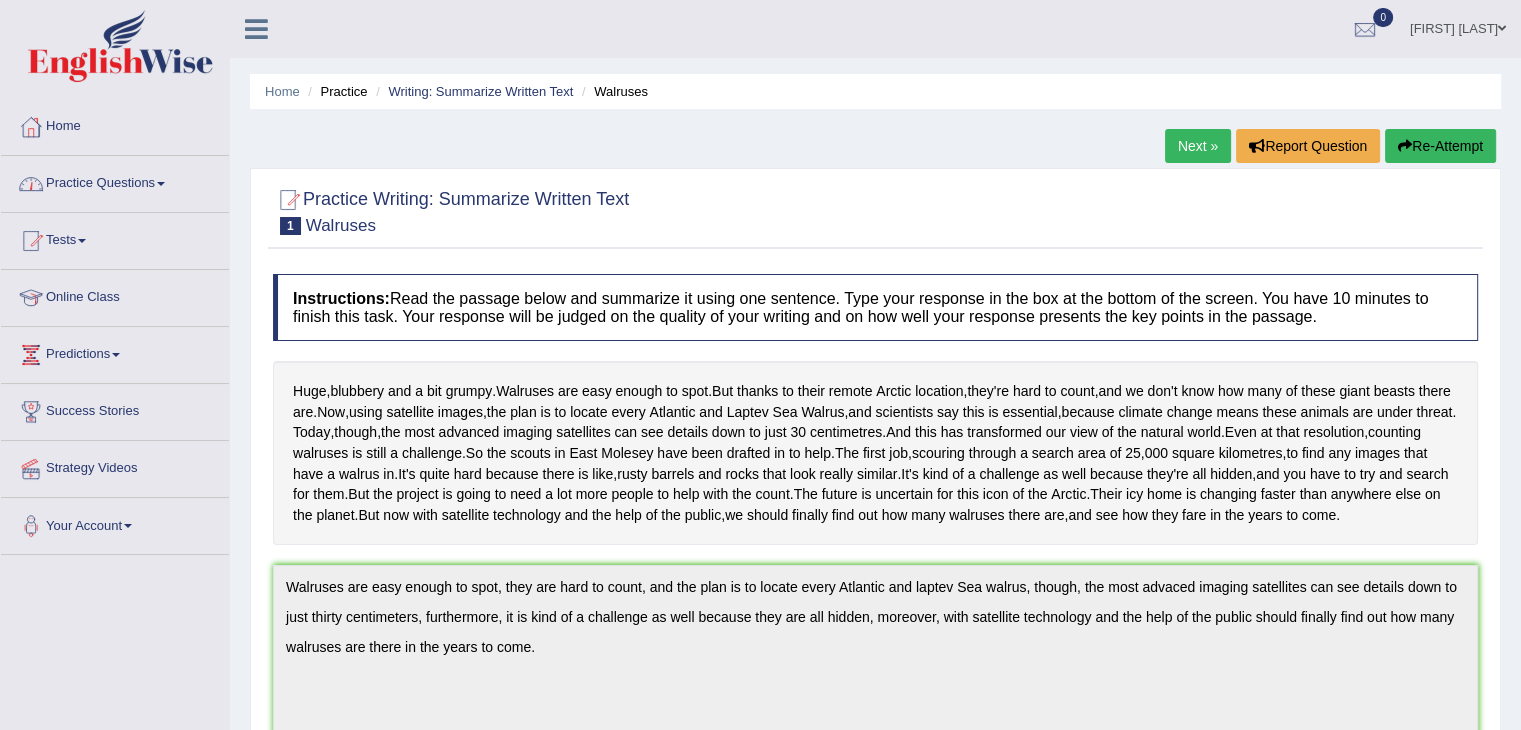 click on "Practice Questions" at bounding box center [115, 181] 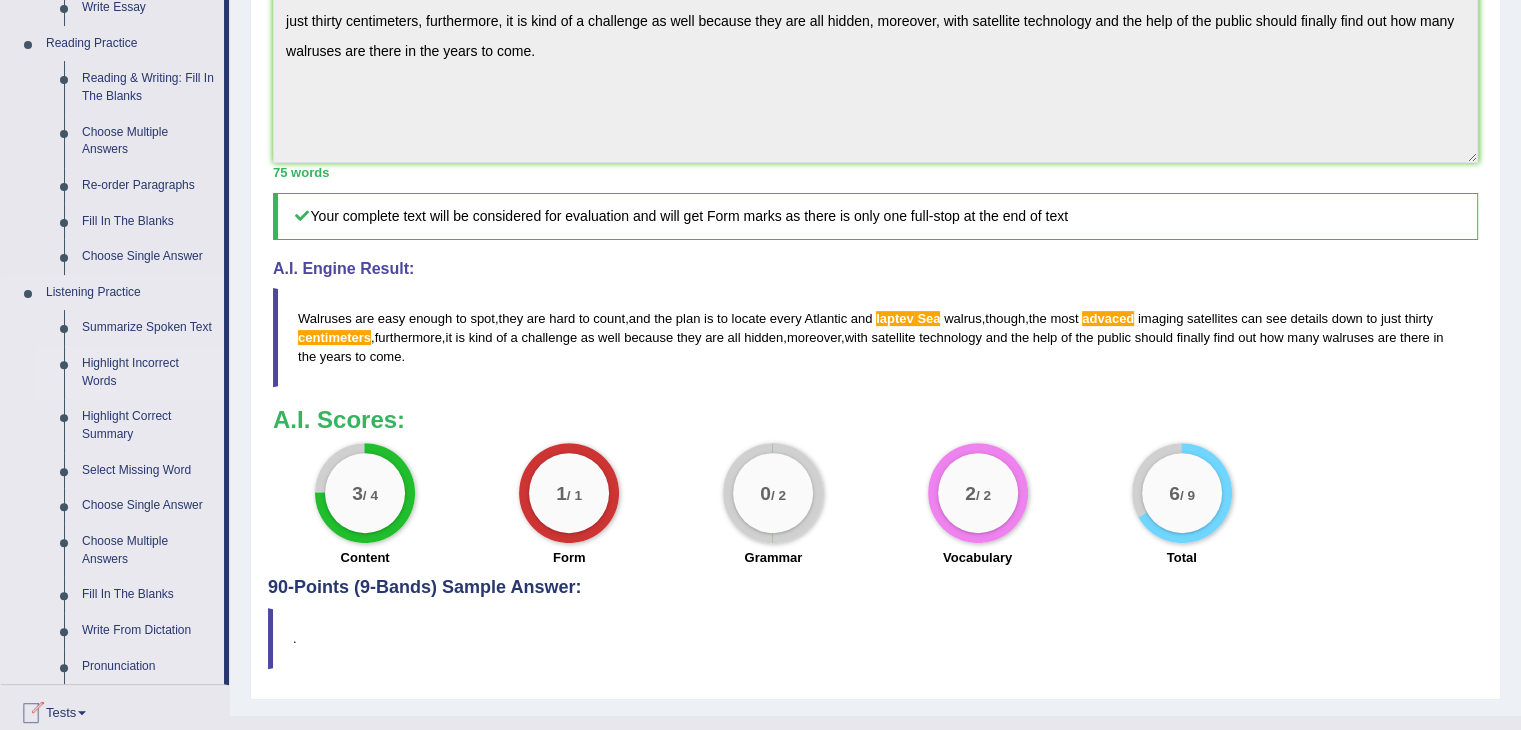 scroll, scrollTop: 700, scrollLeft: 0, axis: vertical 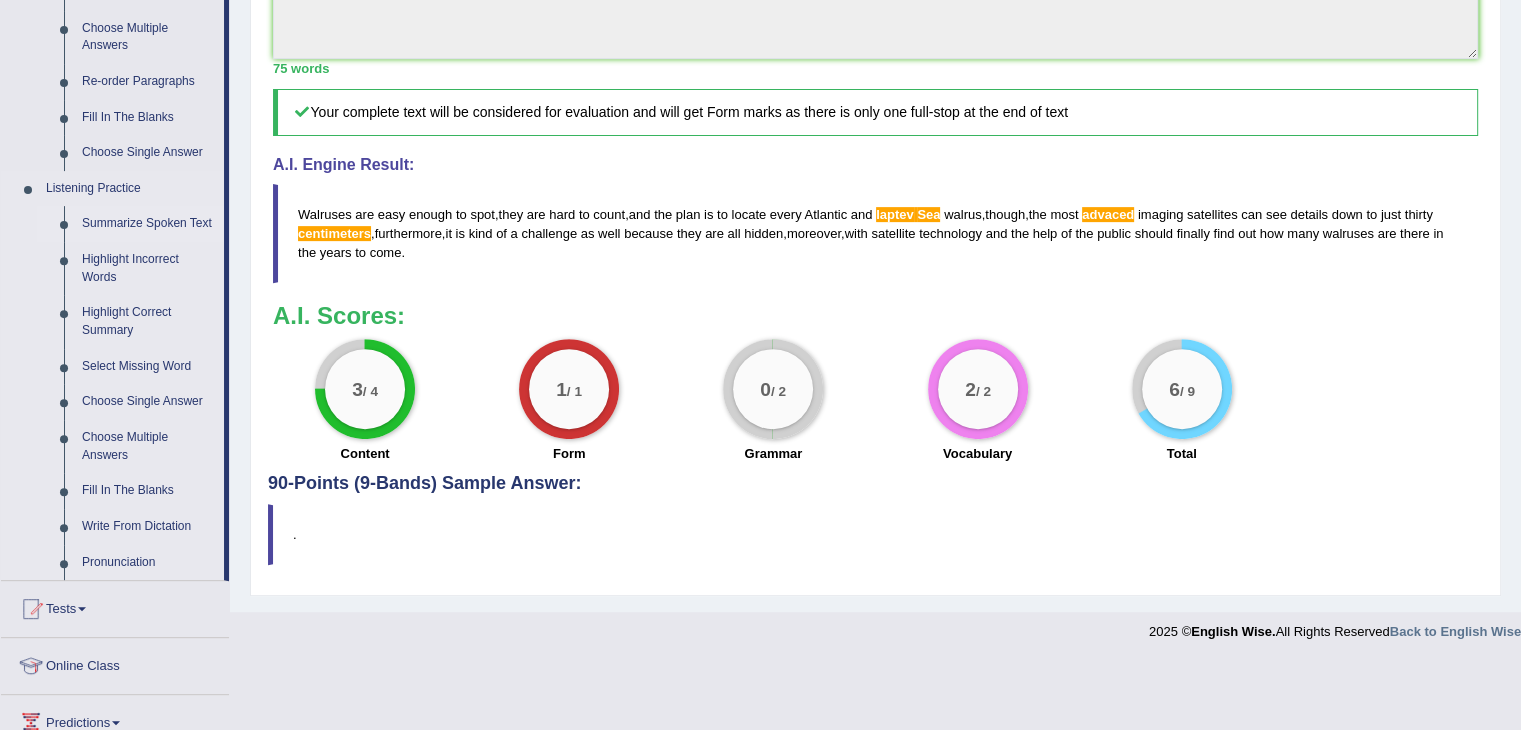 click on "Summarize Spoken Text" at bounding box center [148, 224] 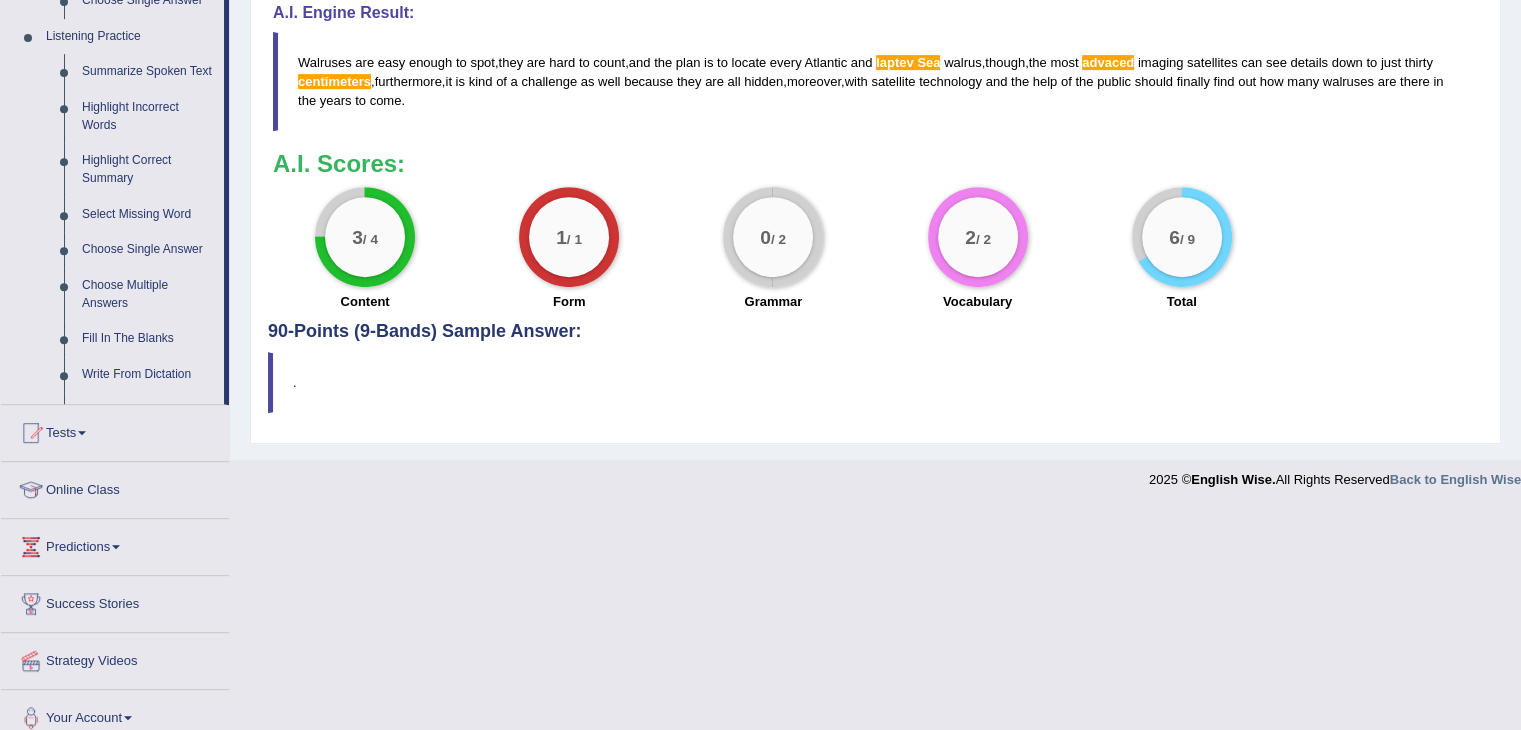 scroll, scrollTop: 732, scrollLeft: 0, axis: vertical 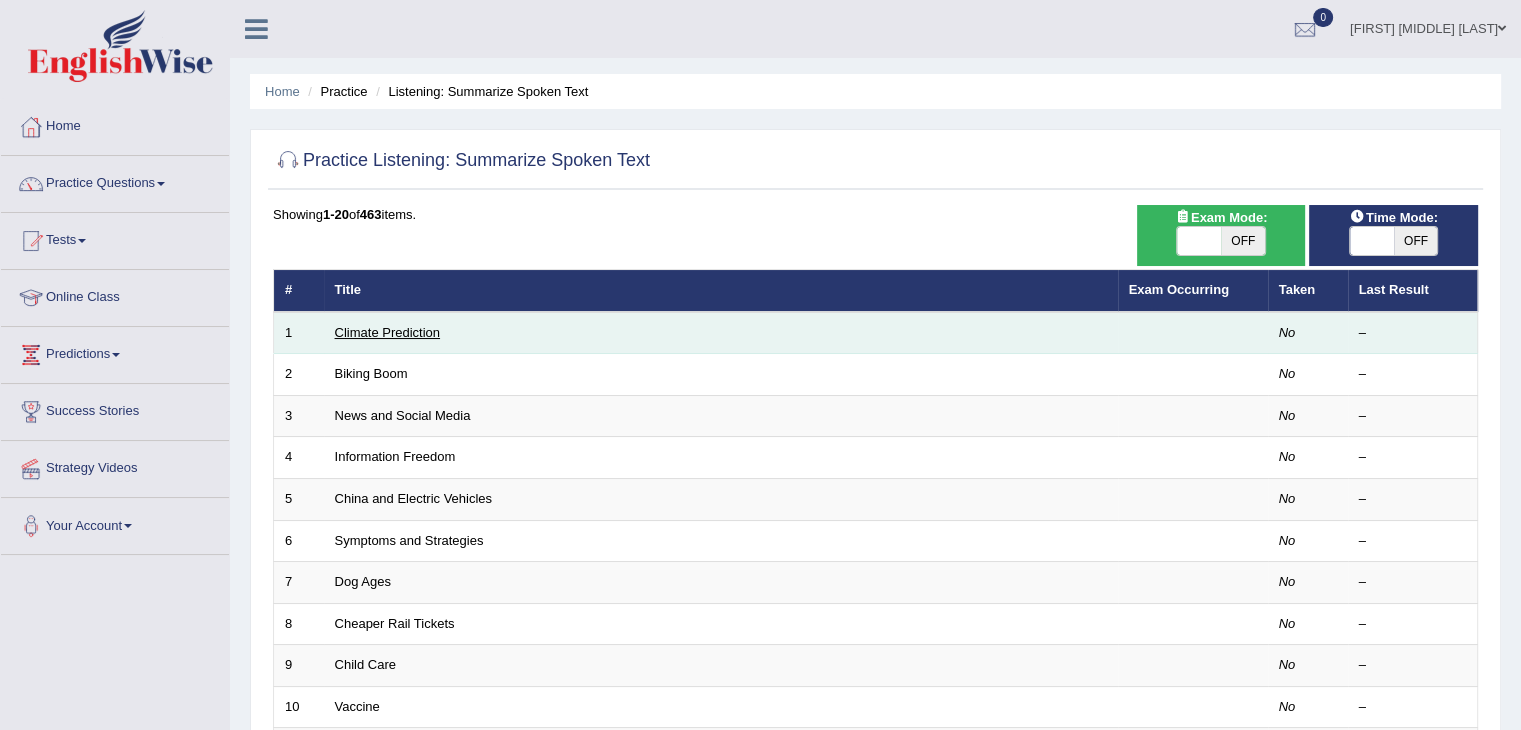 click on "Climate Prediction" at bounding box center (388, 332) 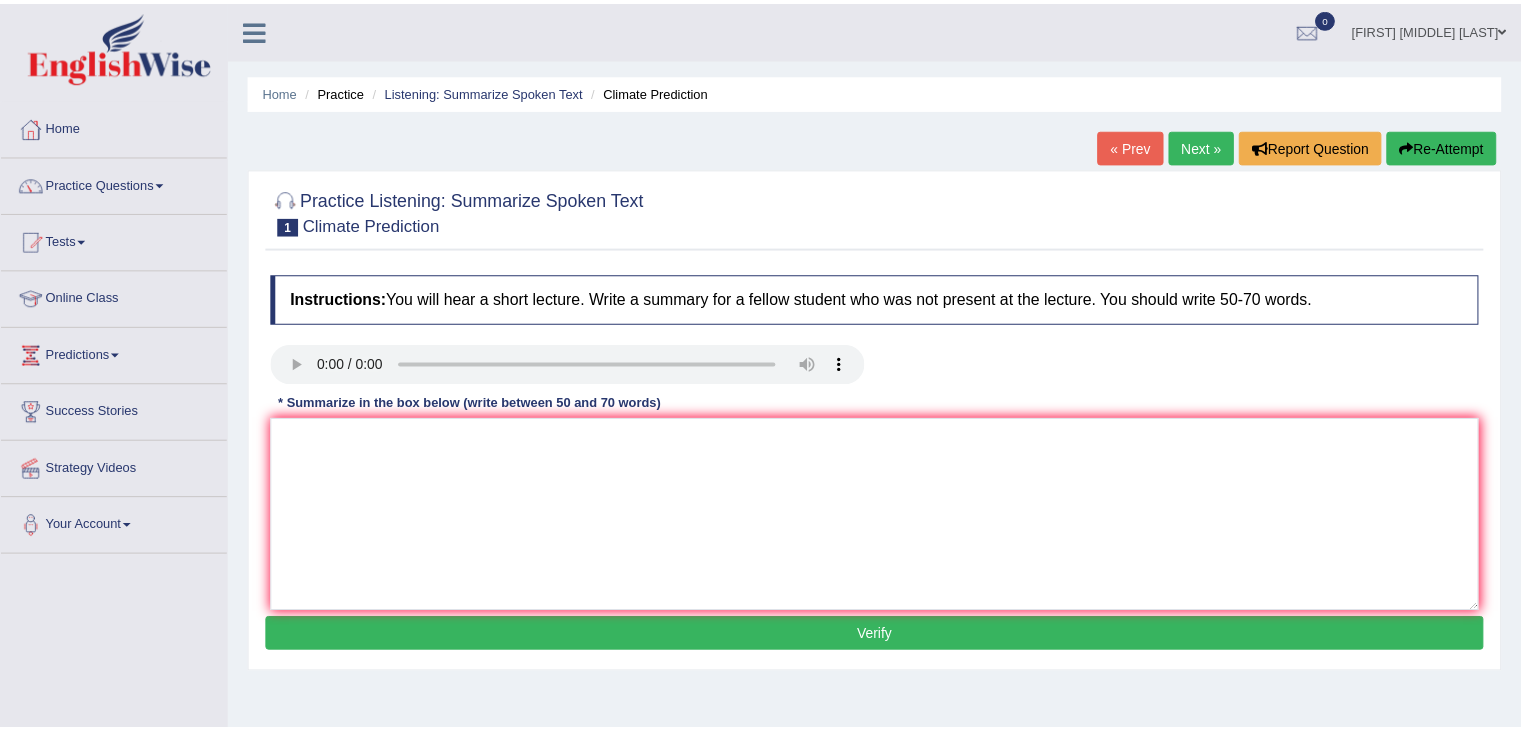 scroll, scrollTop: 0, scrollLeft: 0, axis: both 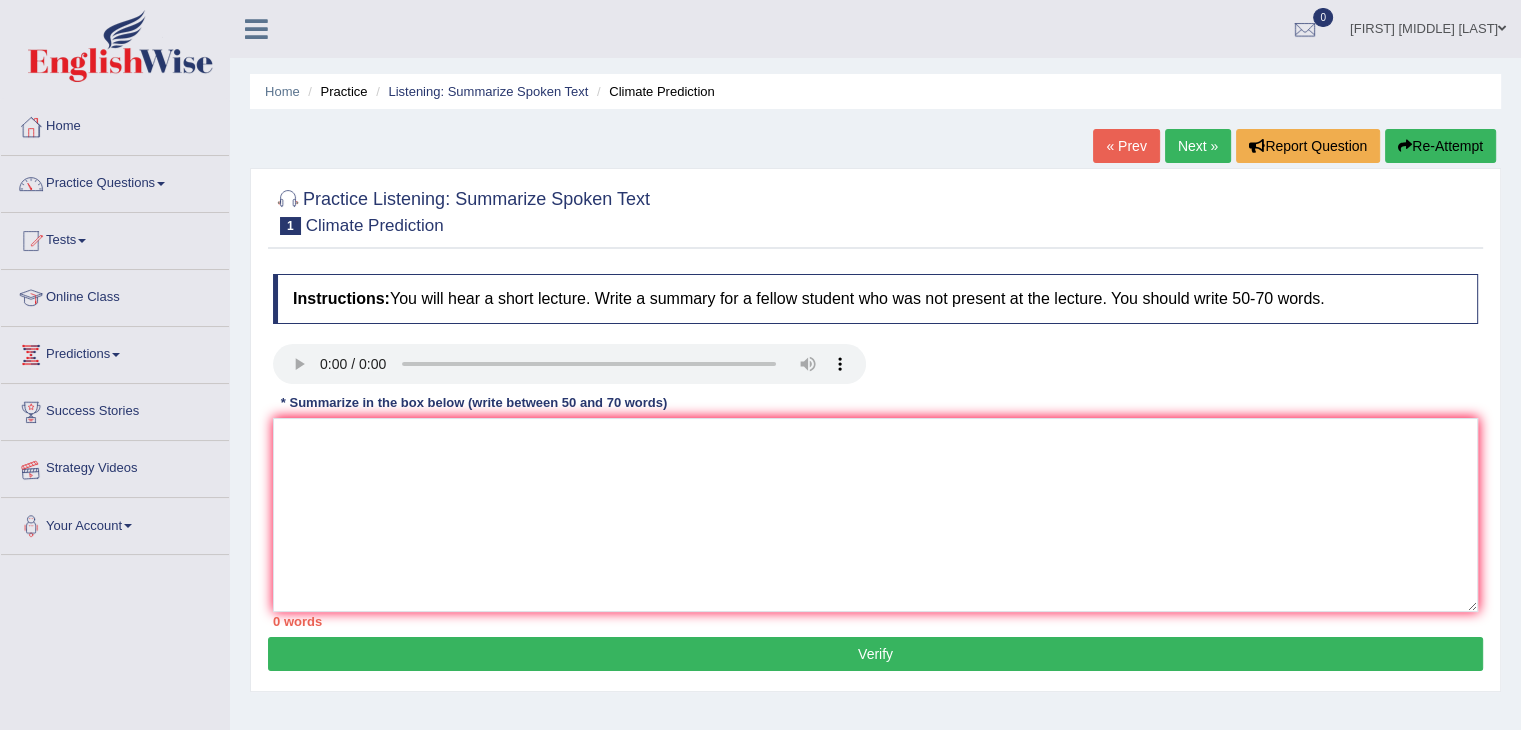 click on "Toggle navigation
Home
Practice Questions   Speaking Practice Read Aloud
Repeat Sentence
Describe Image
Re-tell Lecture
Answer Short Question
Summarize Group Discussion
Respond To A Situation
Writing Practice  Summarize Written Text
Write Essay
Reading Practice  Reading & Writing: Fill In The Blanks
Choose Multiple Answers
Re-order Paragraphs
Fill In The Blanks
Choose Single Answer
Listening Practice  Summarize Spoken Text
Highlight Incorrect Words
Highlight Correct Summary
Select Missing Word
Choose Single Answer
Choose Multiple Answers
Fill In The Blanks
Write From Dictation
Pronunciation
Tests  Take Practice Sectional Test
Take Mock Test" at bounding box center (760, 520) 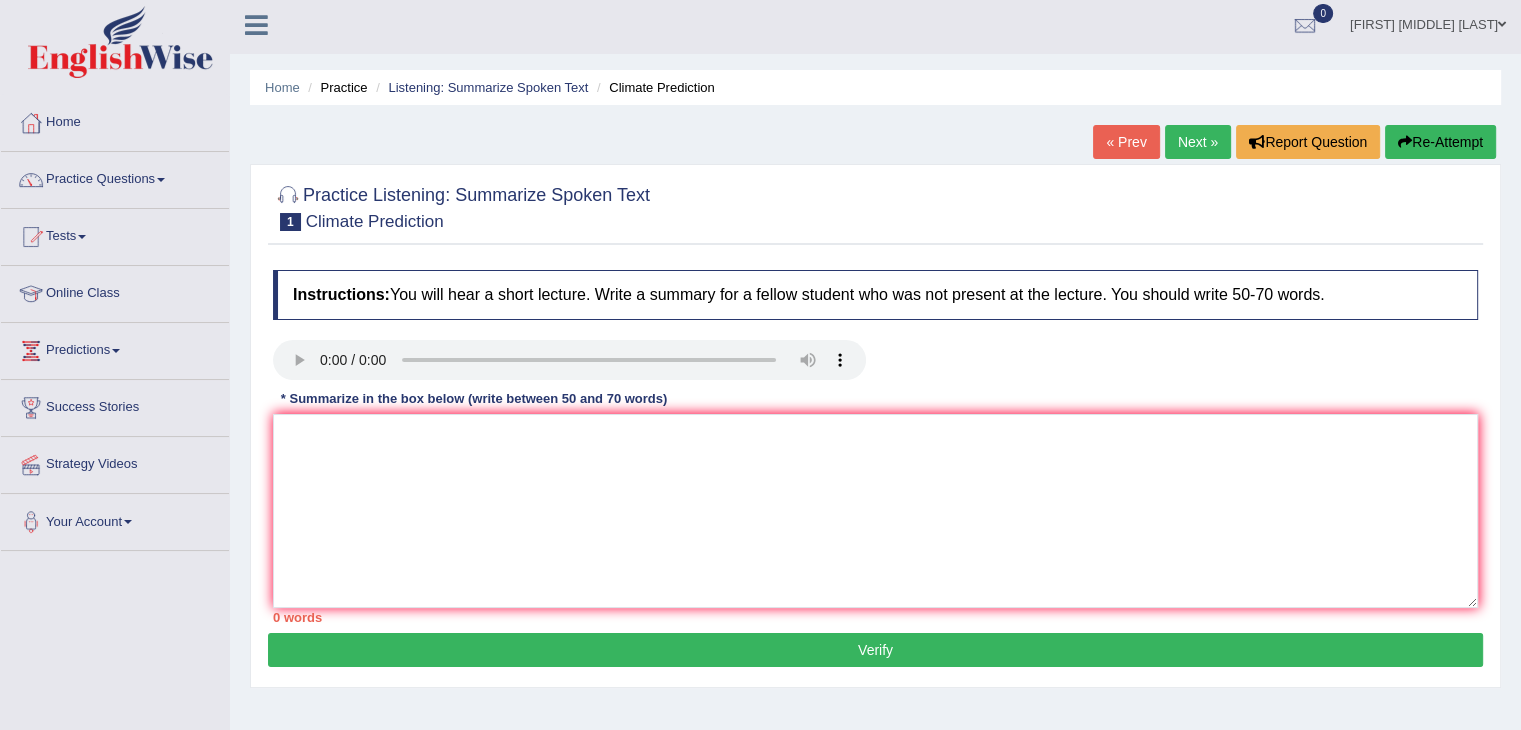 scroll, scrollTop: 0, scrollLeft: 0, axis: both 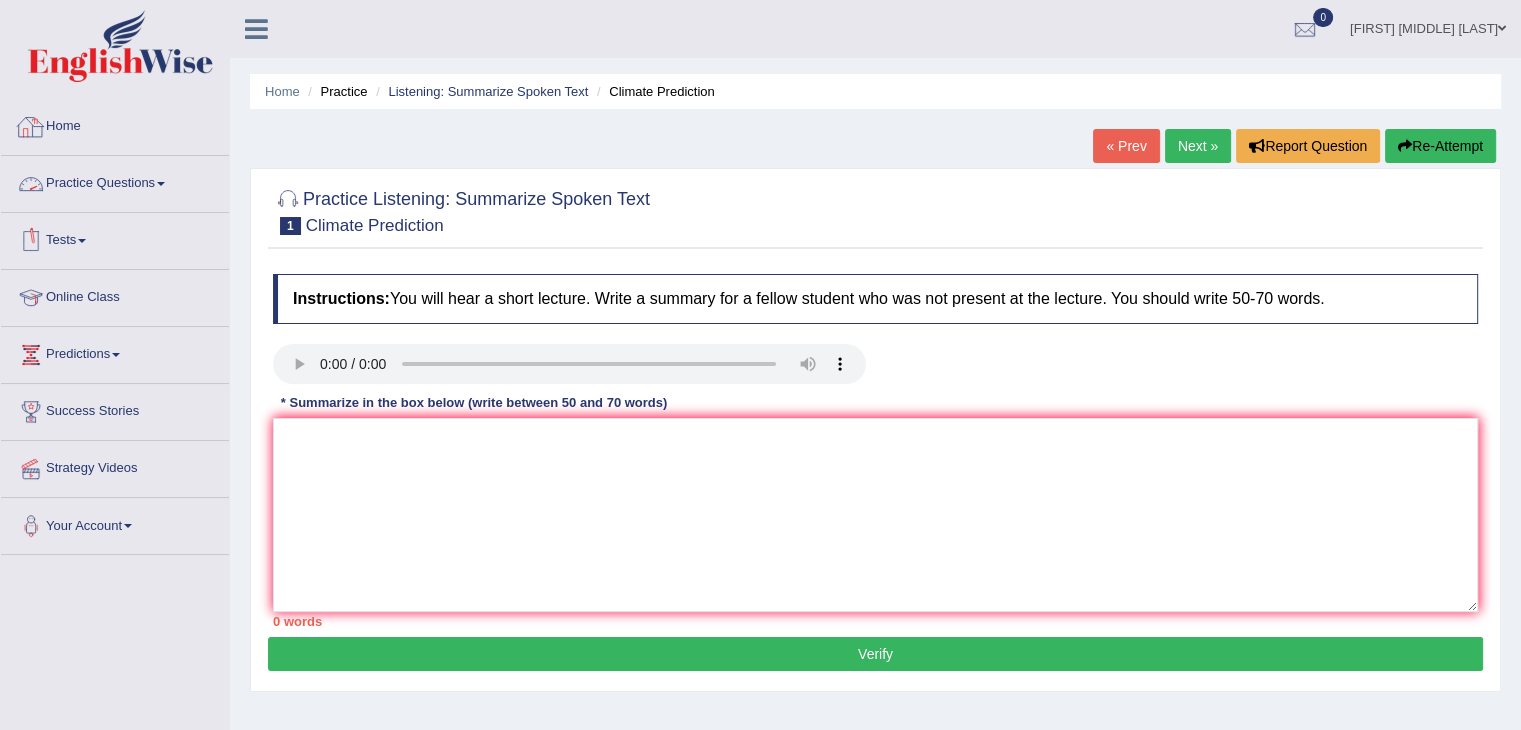 click on "Home" at bounding box center (115, 124) 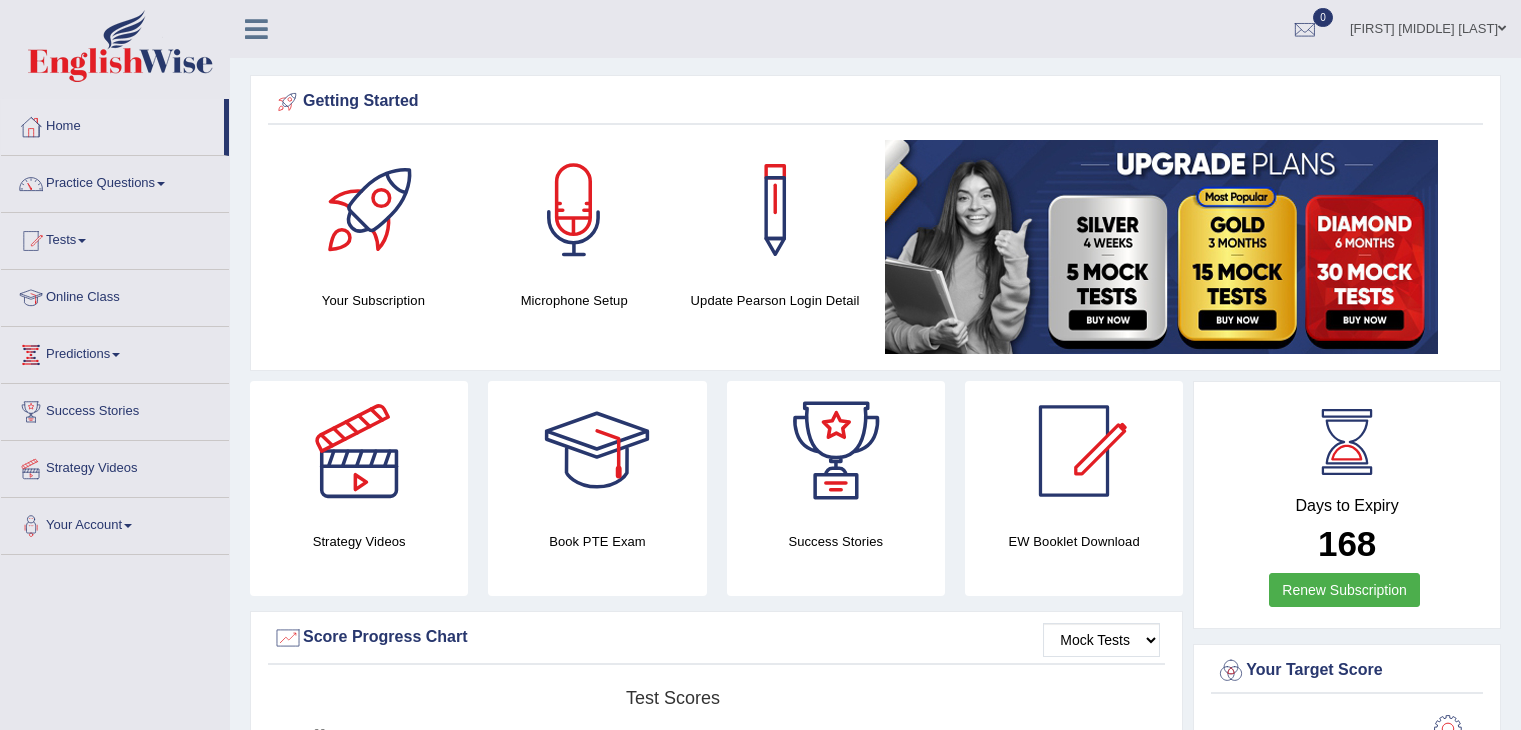 scroll, scrollTop: 0, scrollLeft: 0, axis: both 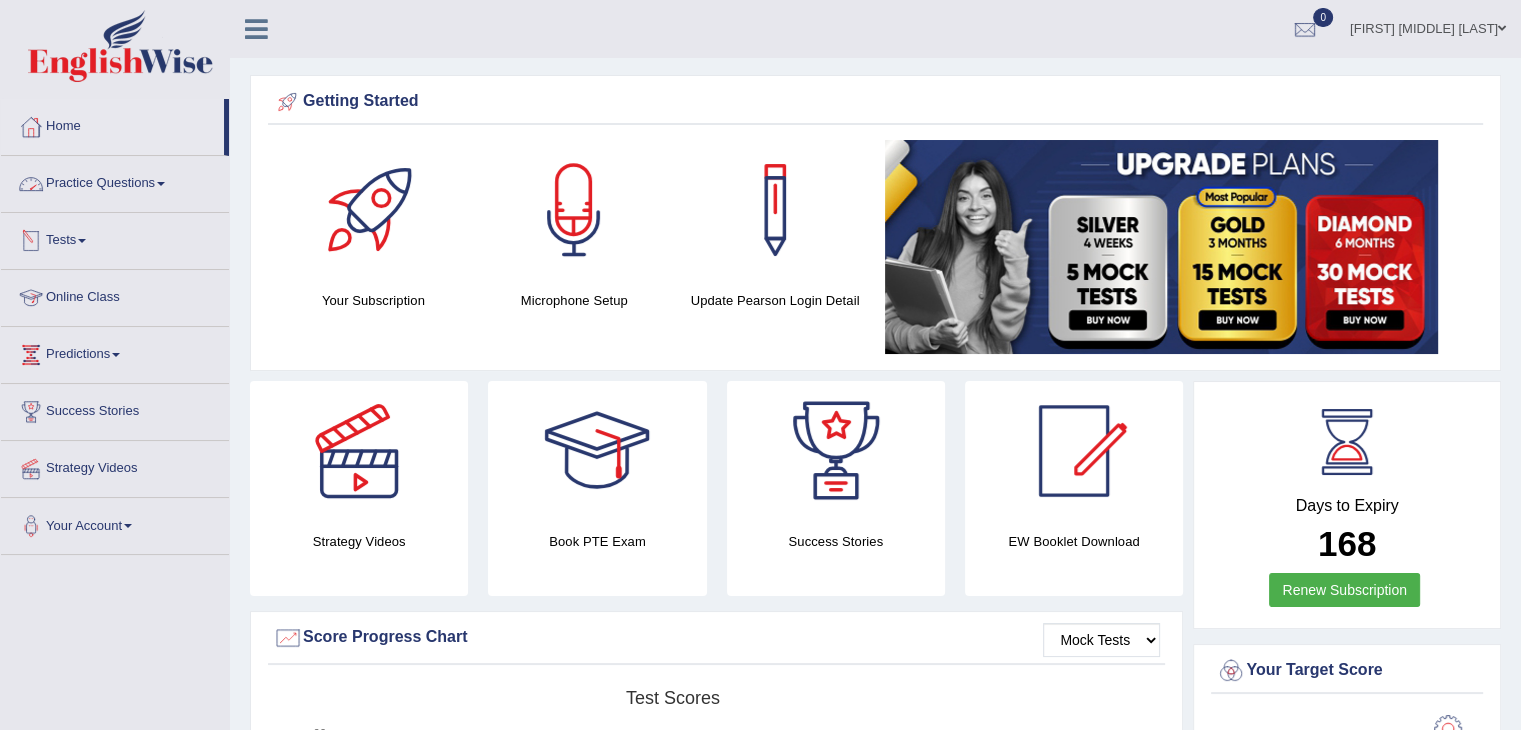 click on "Practice Questions" at bounding box center [115, 181] 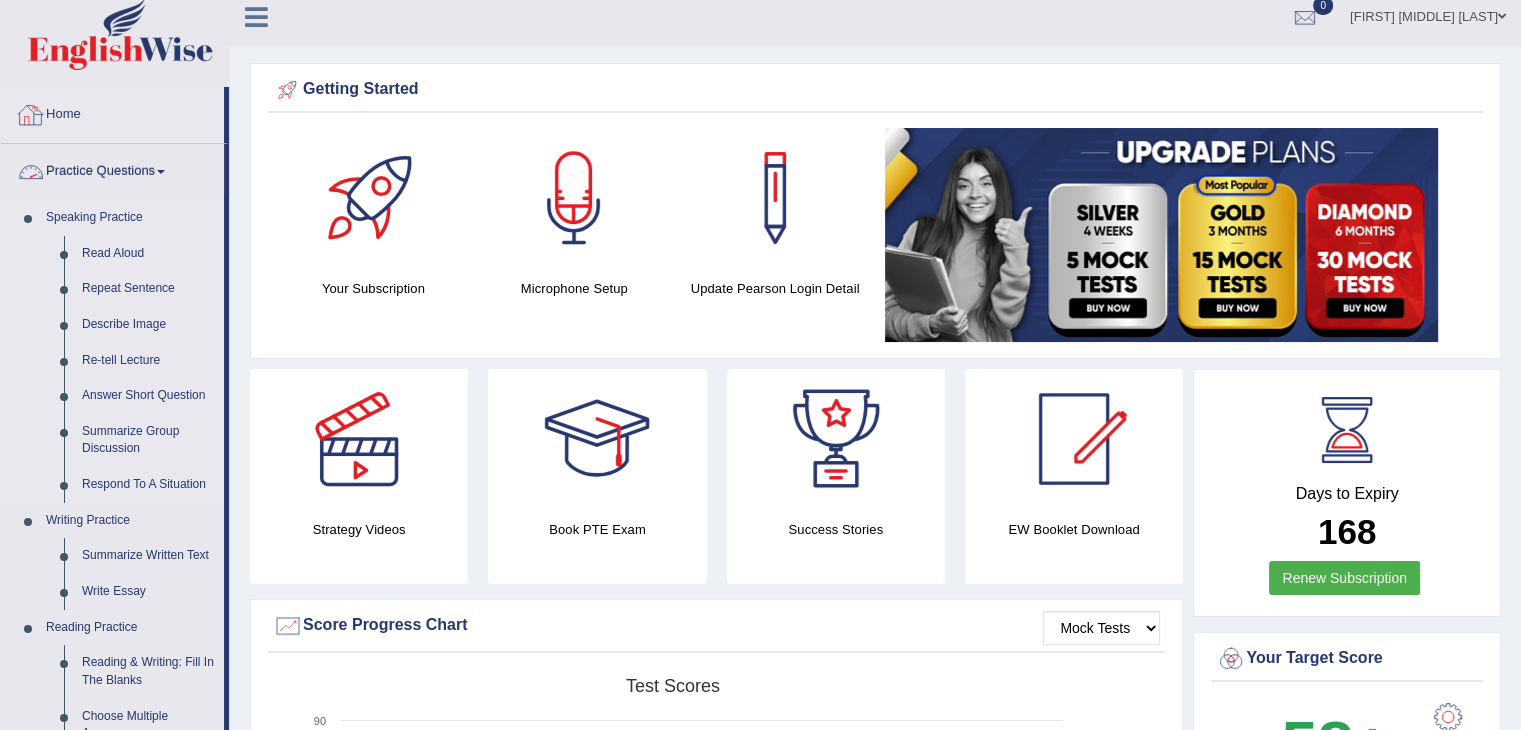 scroll, scrollTop: 100, scrollLeft: 0, axis: vertical 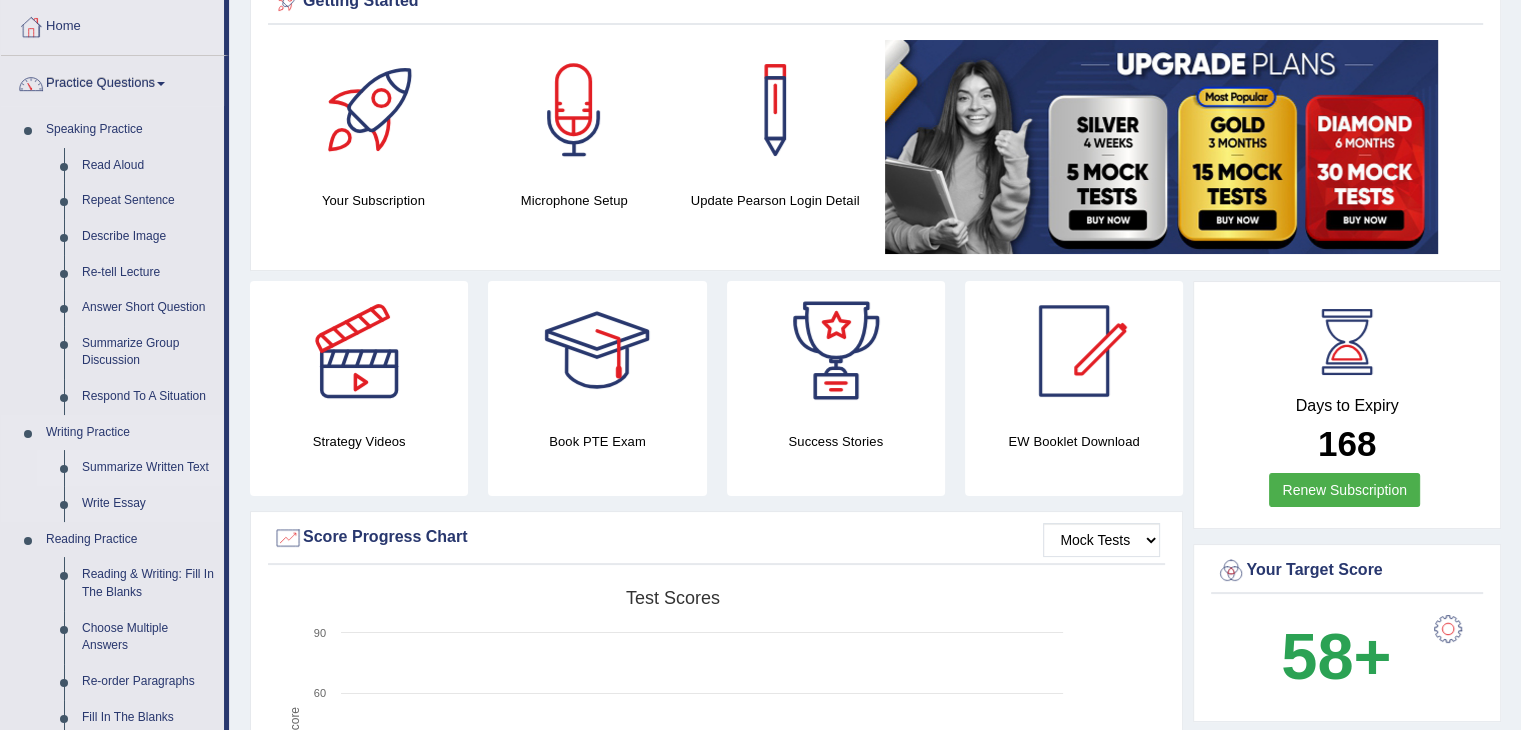 click on "Summarize Written Text" at bounding box center (148, 468) 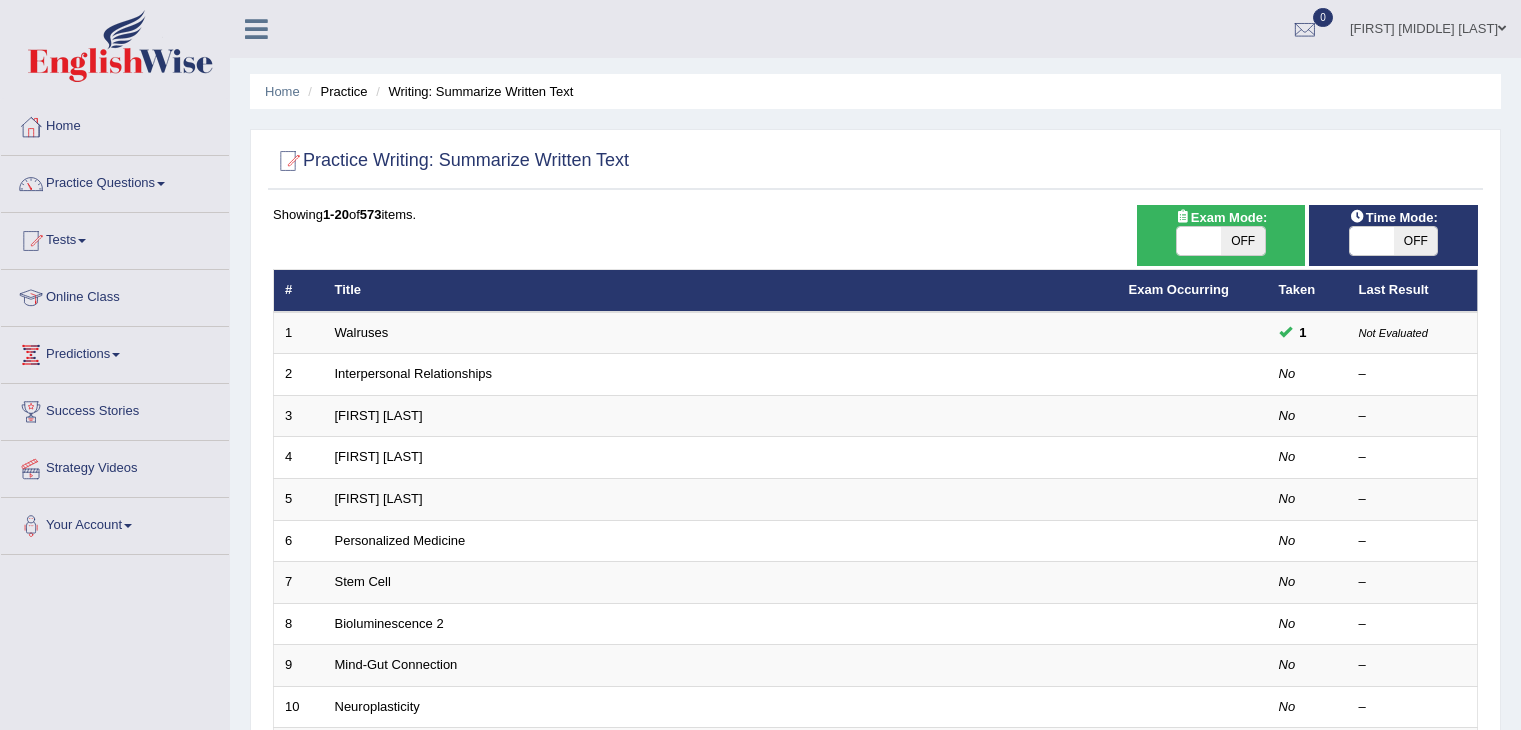 scroll, scrollTop: 0, scrollLeft: 0, axis: both 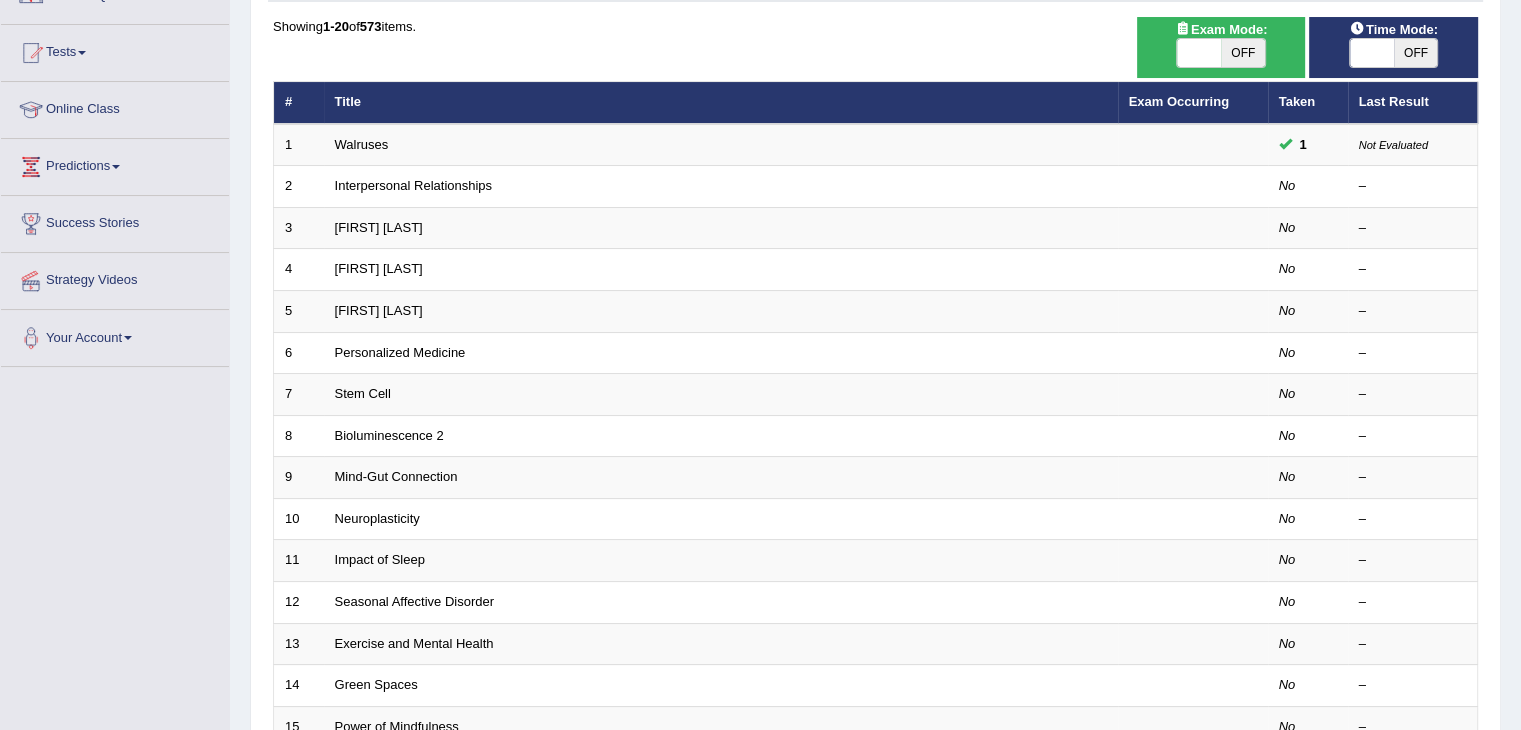 click on "OFF" at bounding box center [1243, 53] 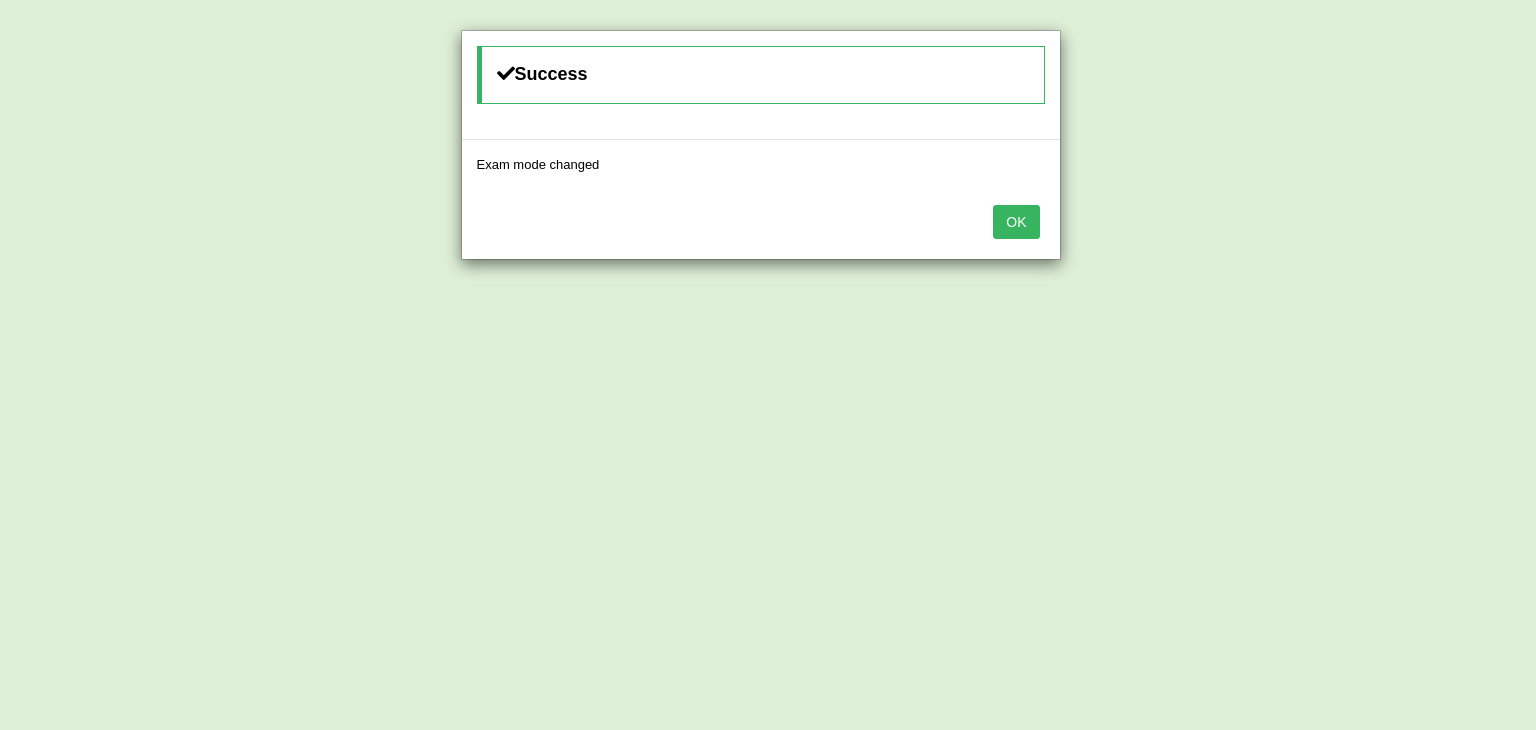 drag, startPoint x: 1028, startPoint y: 218, endPoint x: 1295, endPoint y: 121, distance: 284.07394 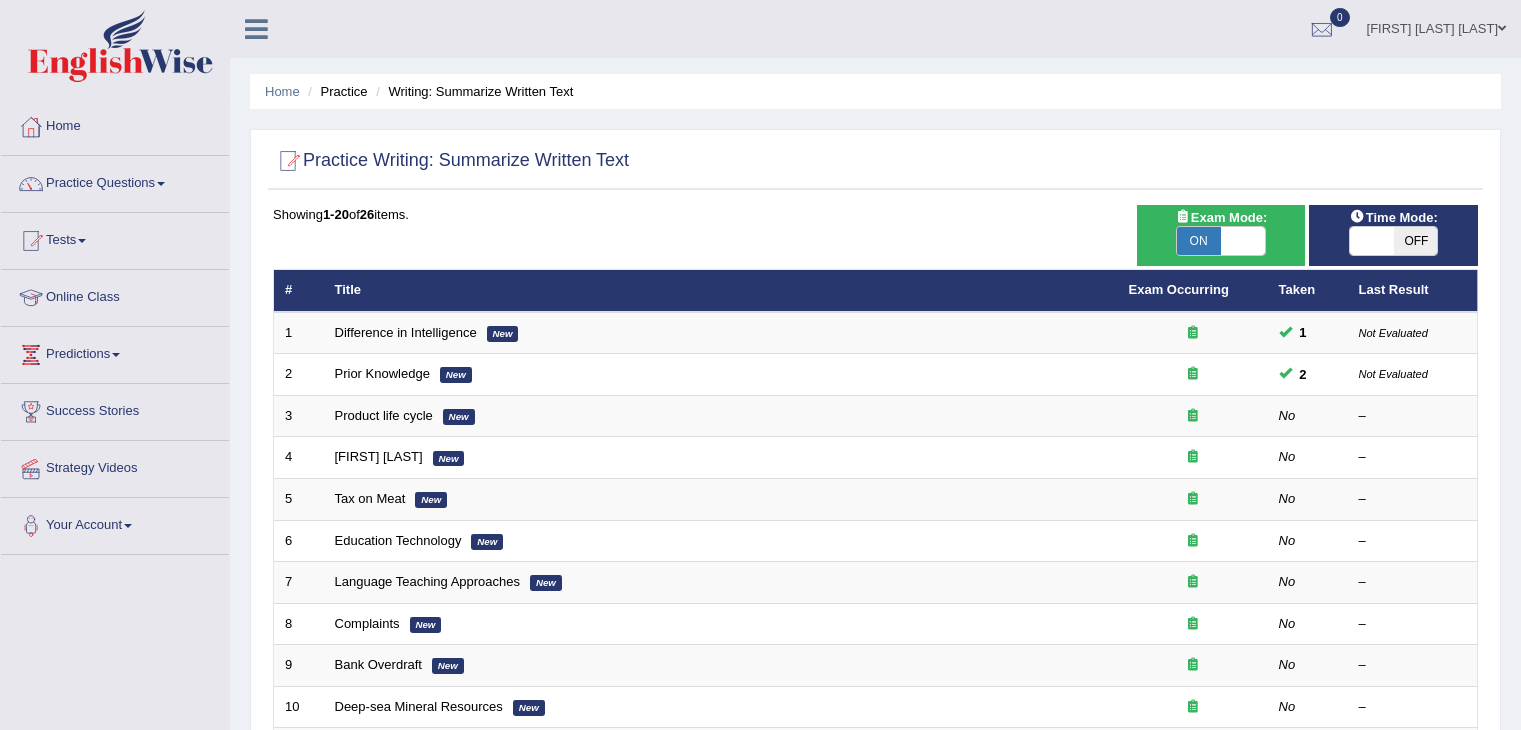 scroll, scrollTop: 200, scrollLeft: 0, axis: vertical 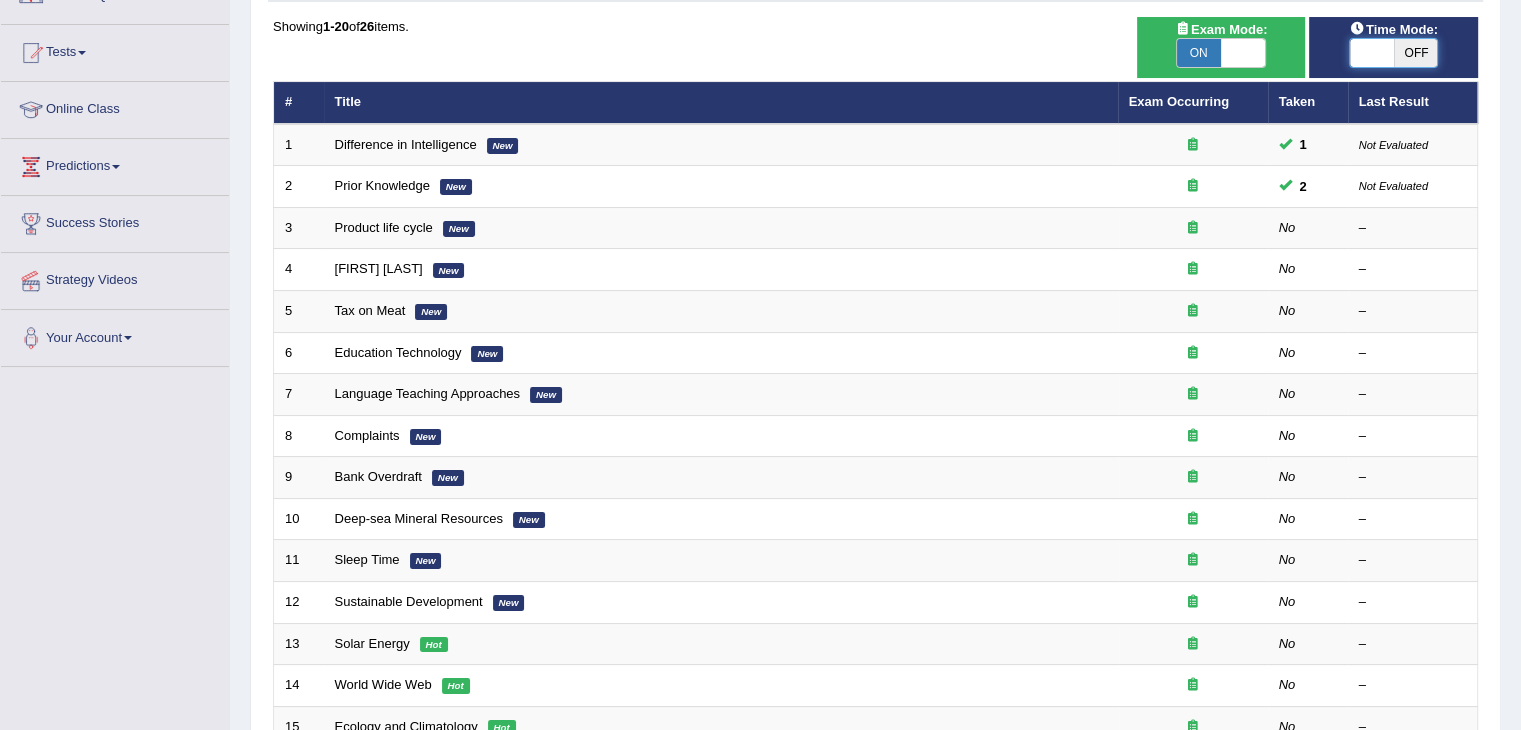 click at bounding box center (1372, 53) 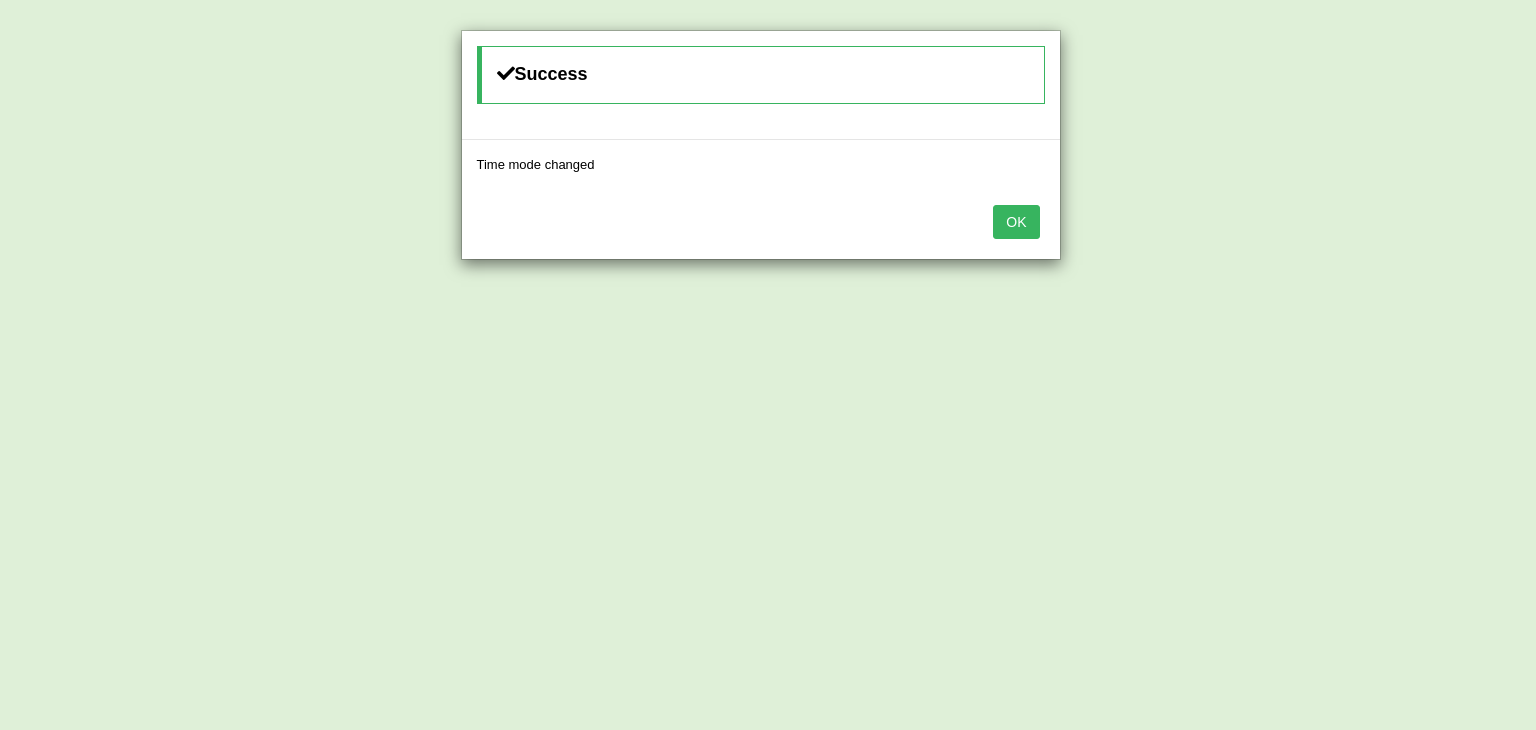 click on "OK" at bounding box center [761, 224] 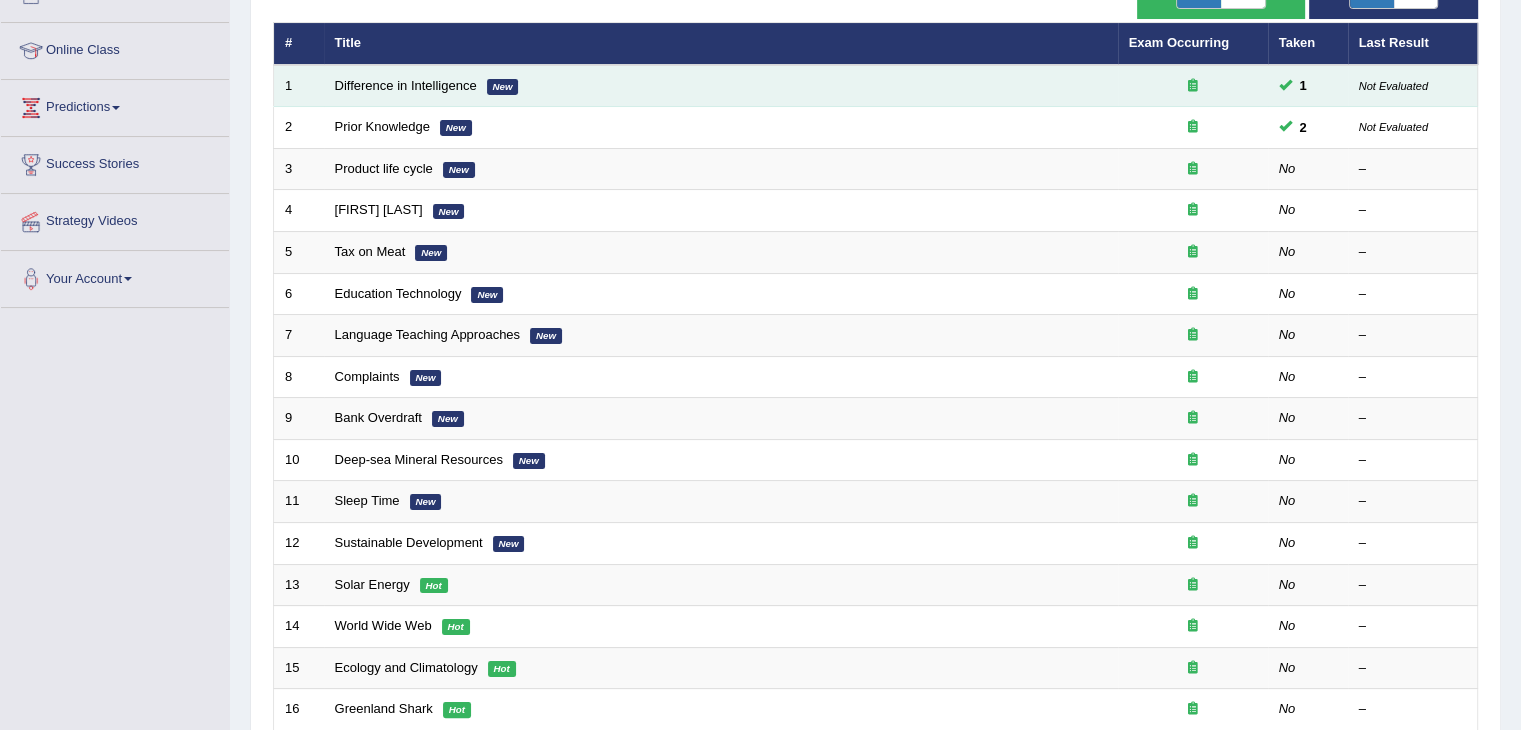 scroll, scrollTop: 0, scrollLeft: 0, axis: both 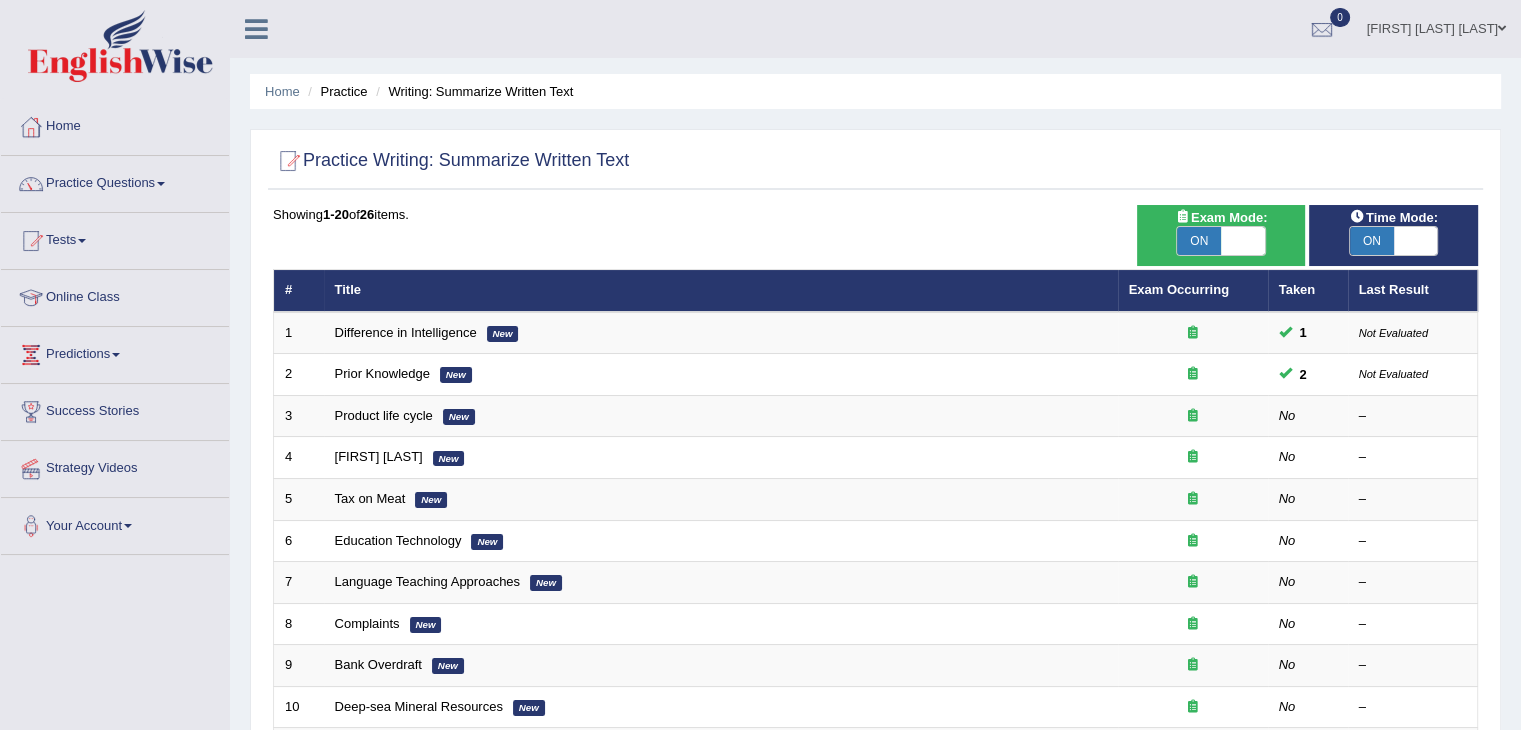 click on "ON" at bounding box center (1372, 241) 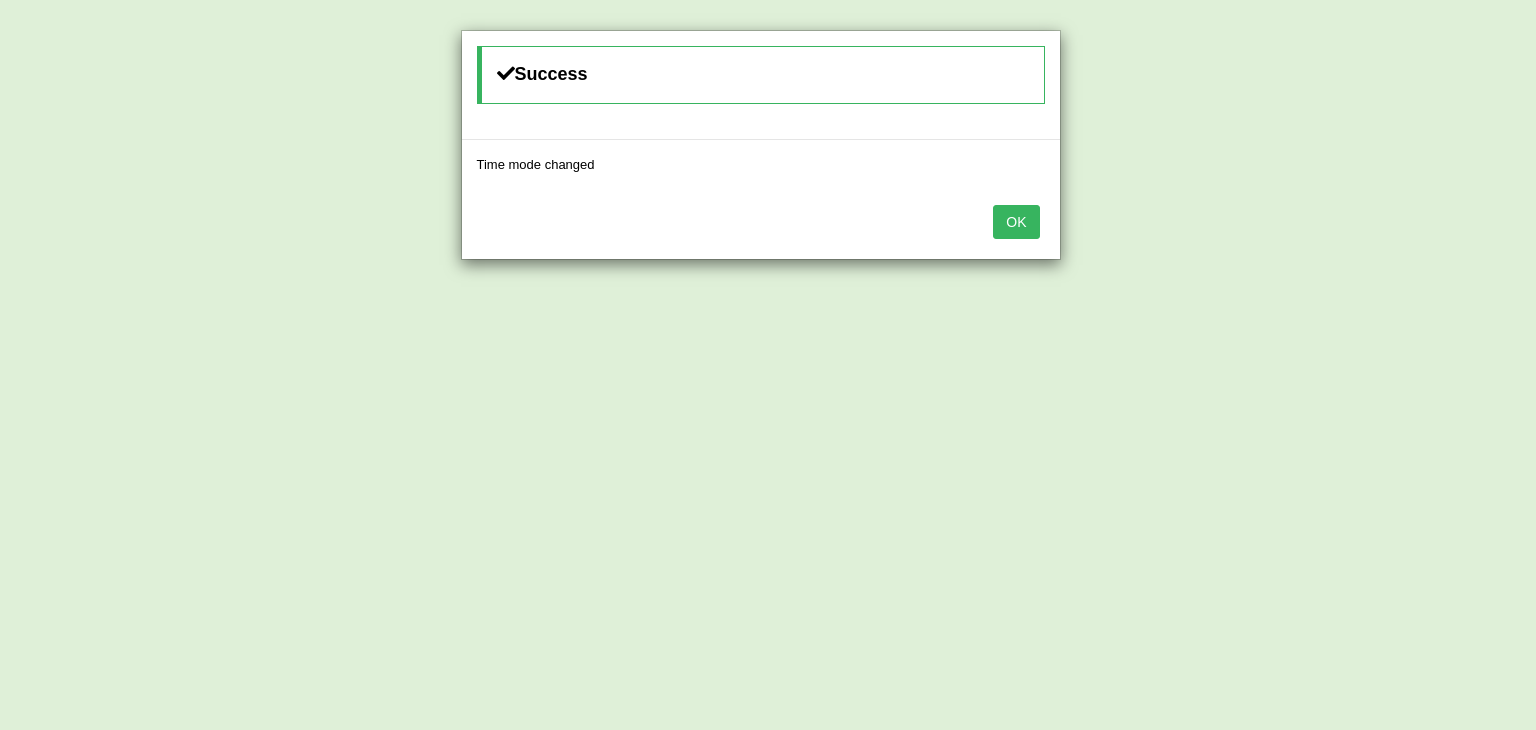 drag, startPoint x: 1005, startPoint y: 219, endPoint x: 1168, endPoint y: 250, distance: 165.92166 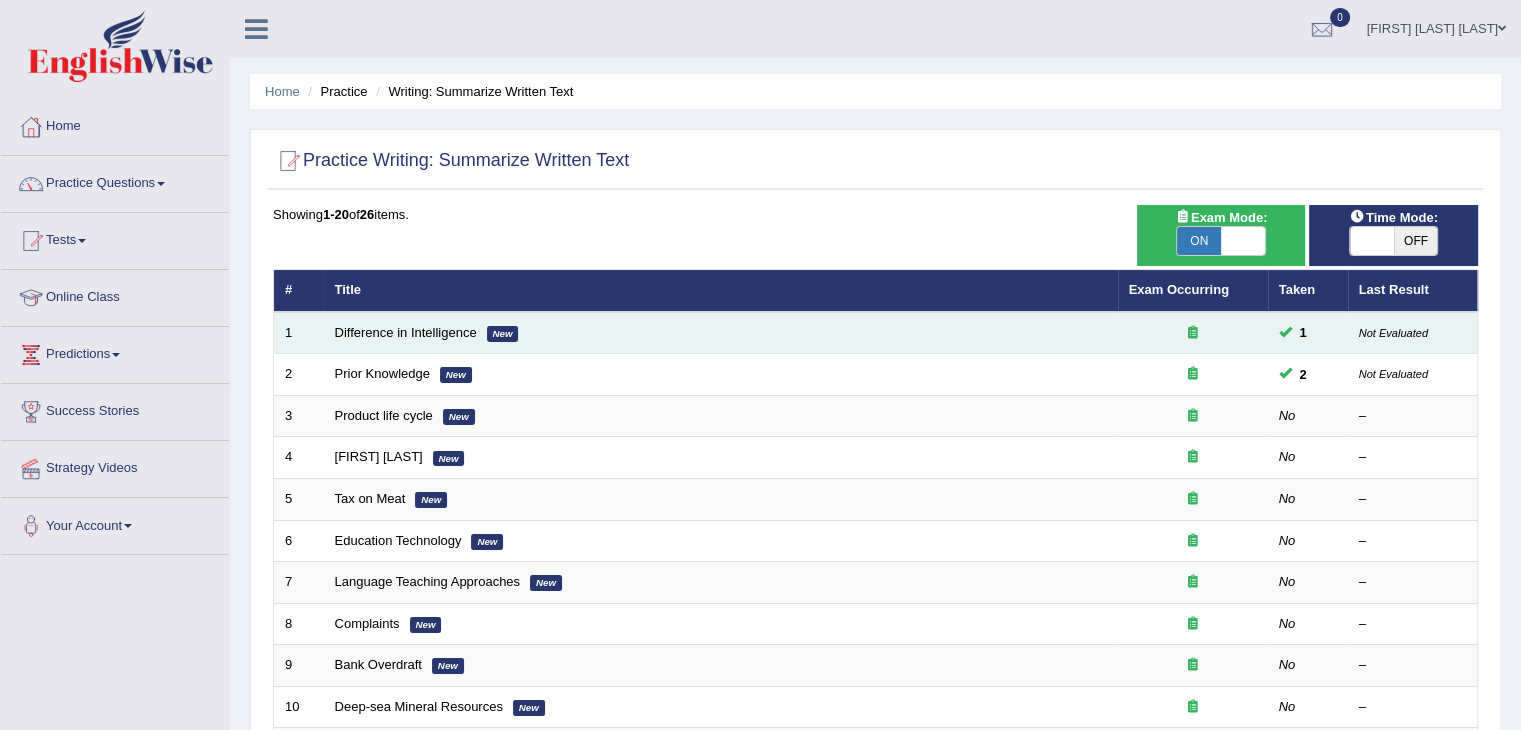 drag, startPoint x: 401, startPoint y: 417, endPoint x: 1148, endPoint y: 317, distance: 753.6637 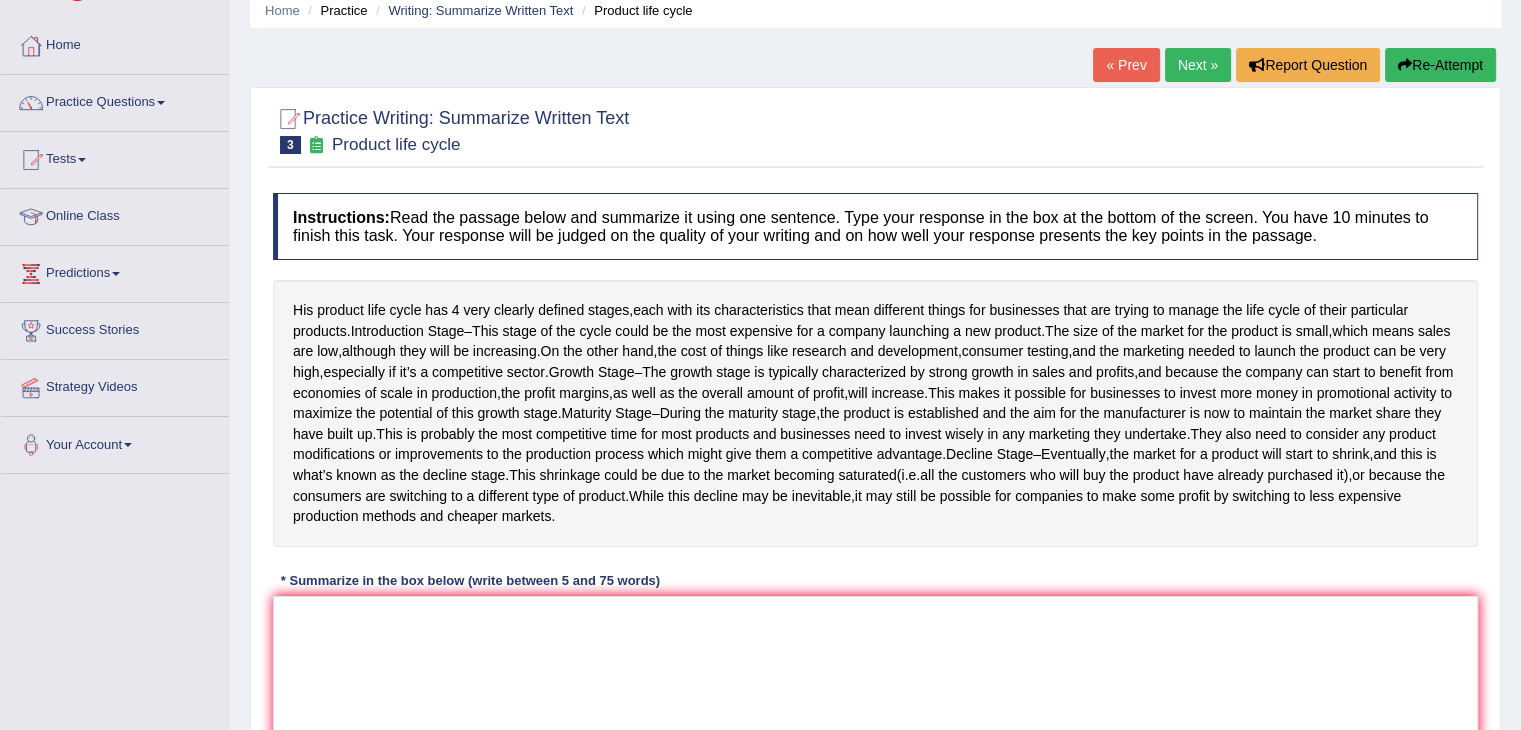 scroll, scrollTop: 0, scrollLeft: 0, axis: both 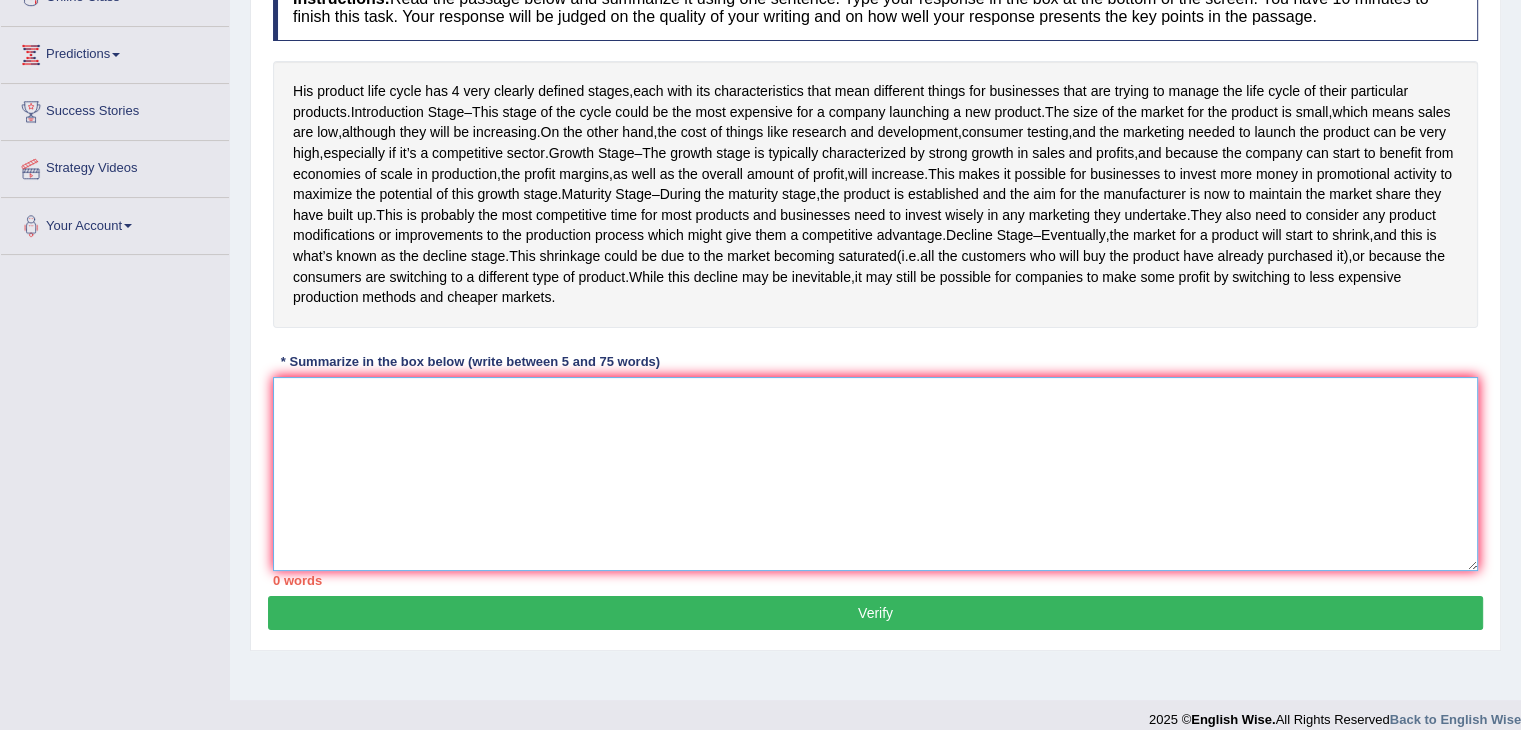 click at bounding box center [875, 474] 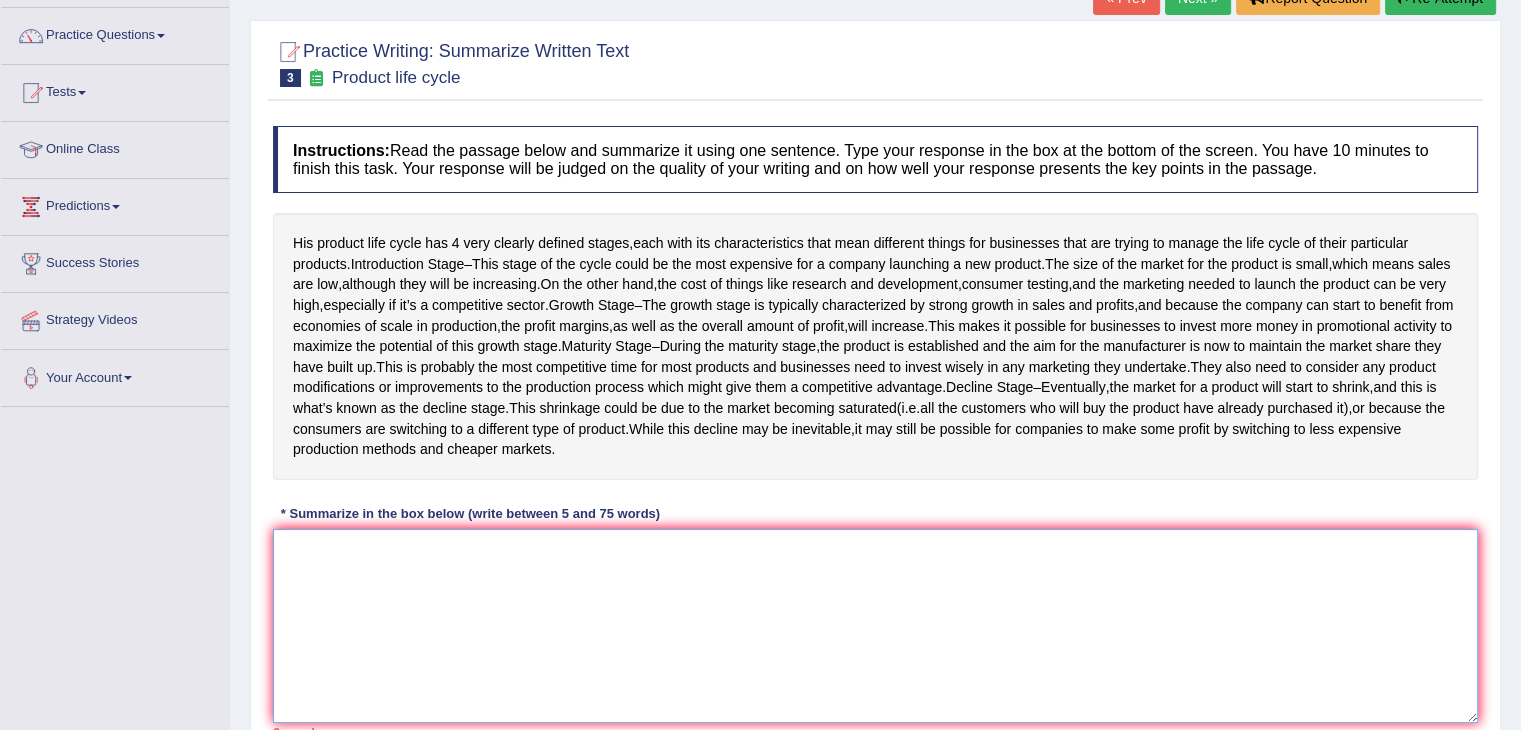 scroll, scrollTop: 146, scrollLeft: 0, axis: vertical 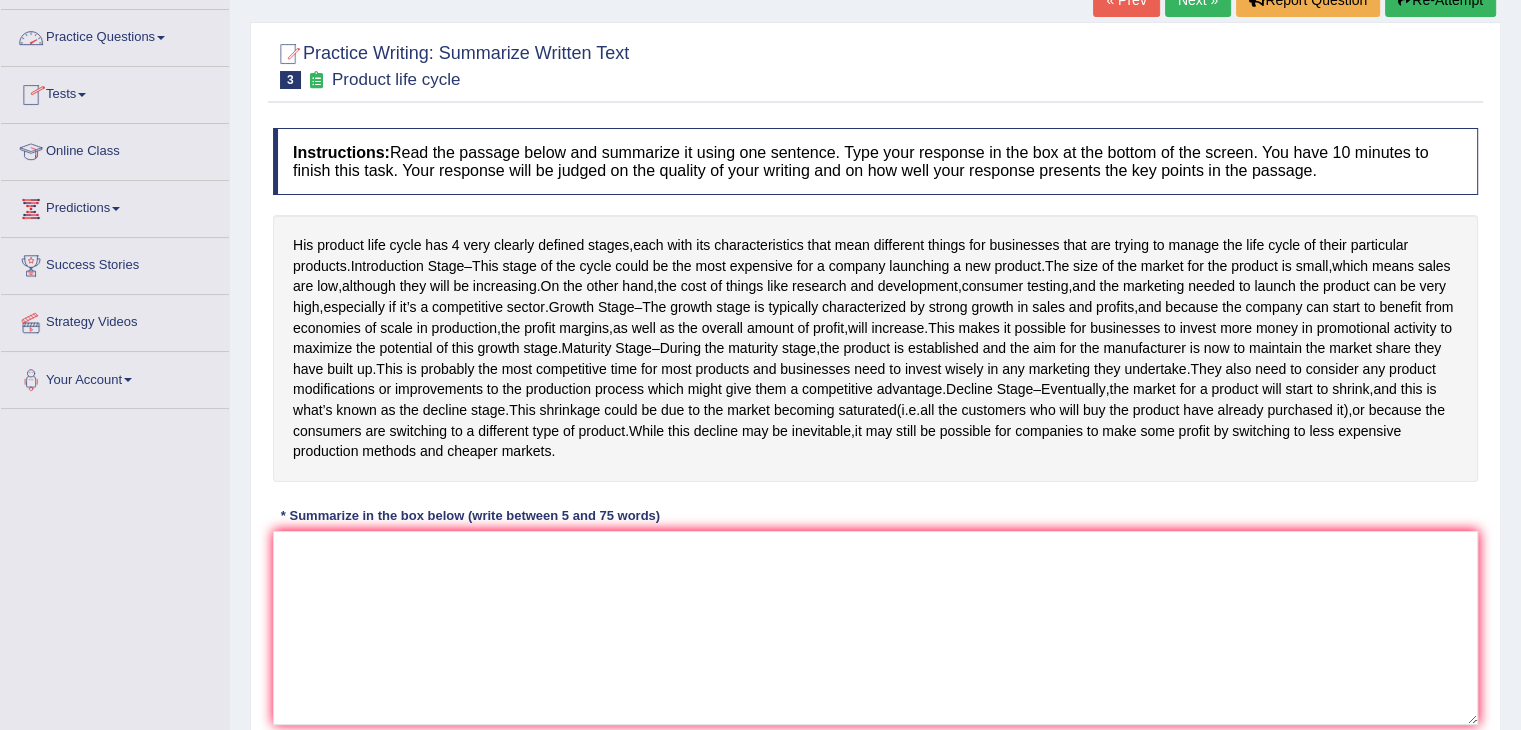 click on "Practice Questions" at bounding box center (115, 35) 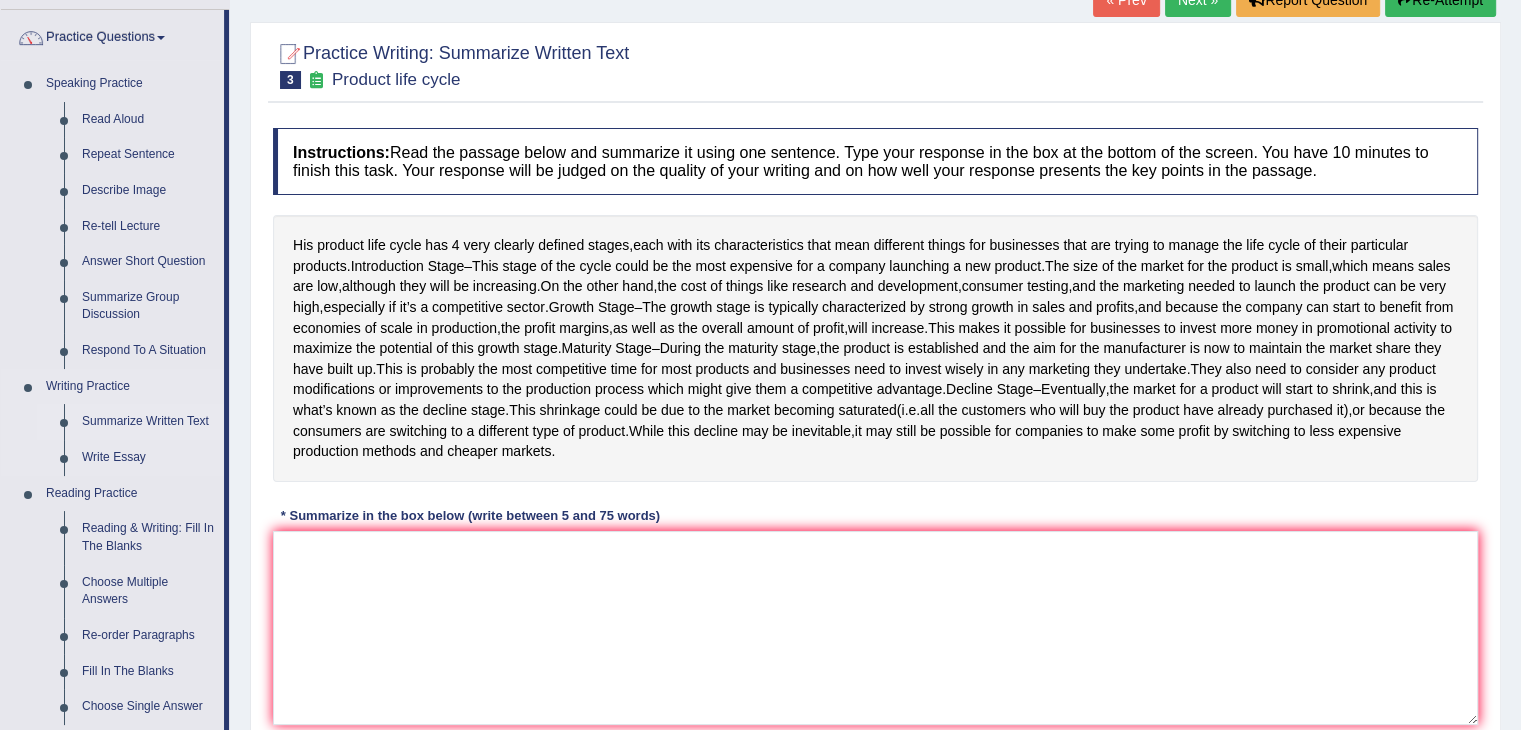 click on "Summarize Written Text" at bounding box center [148, 422] 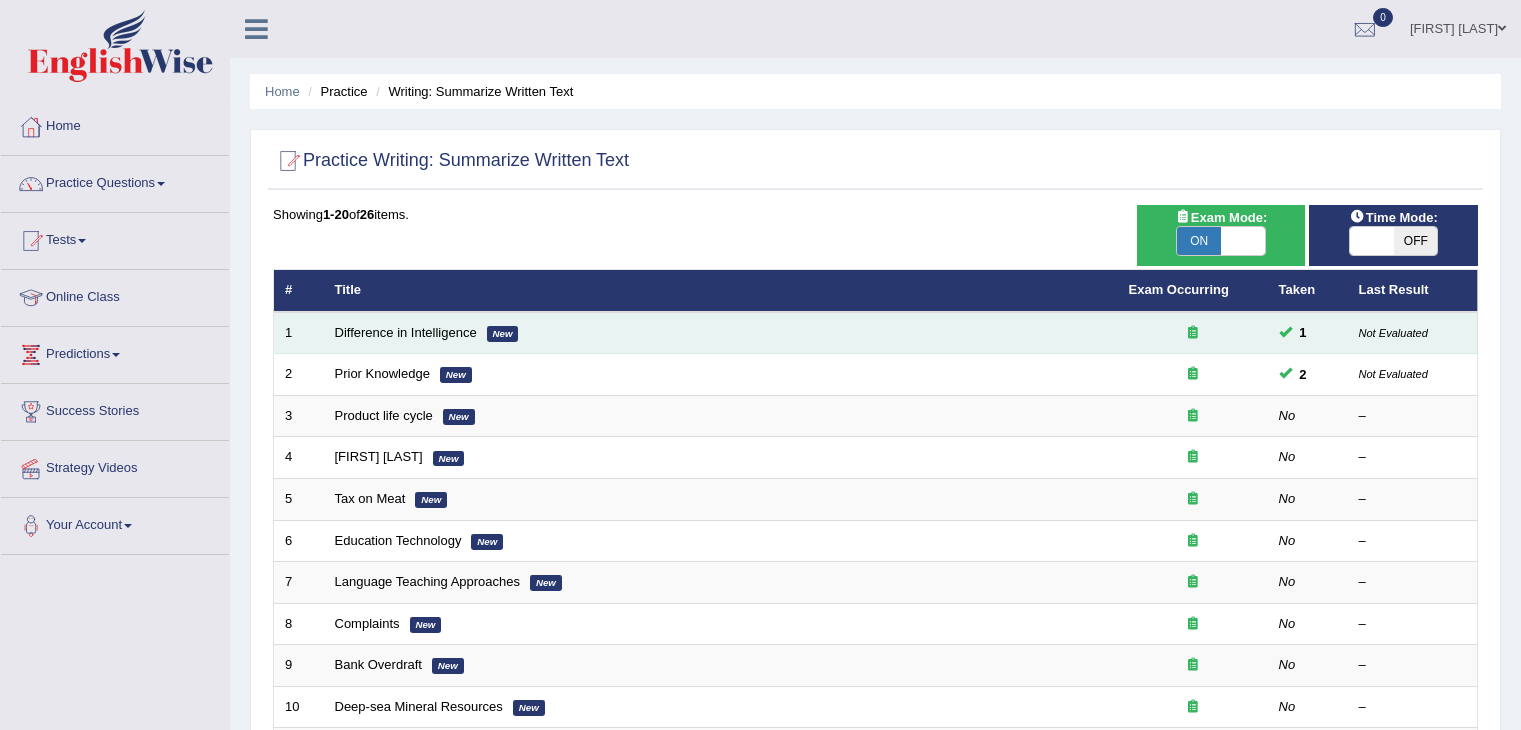 scroll, scrollTop: 0, scrollLeft: 0, axis: both 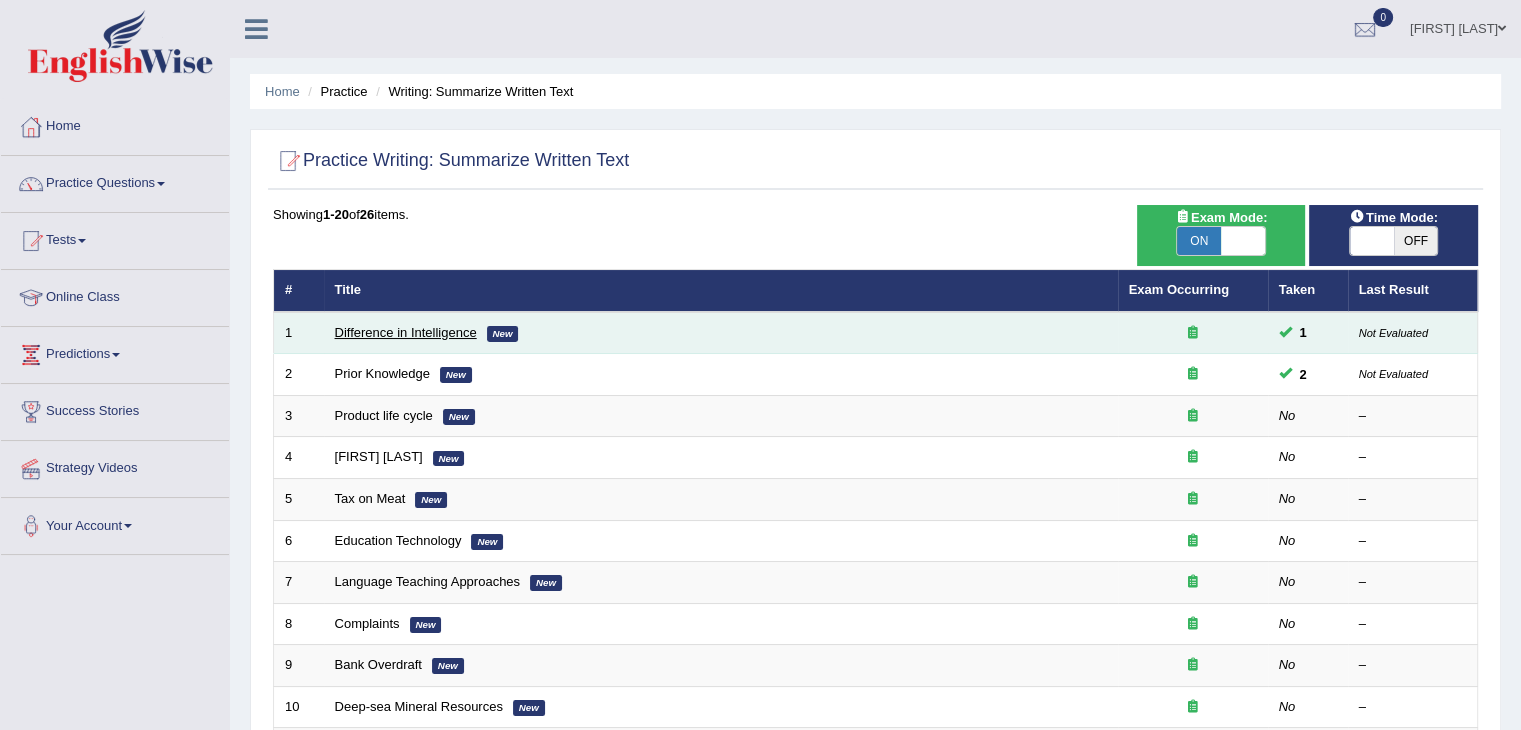 click on "Difference in Intelligence" at bounding box center [406, 332] 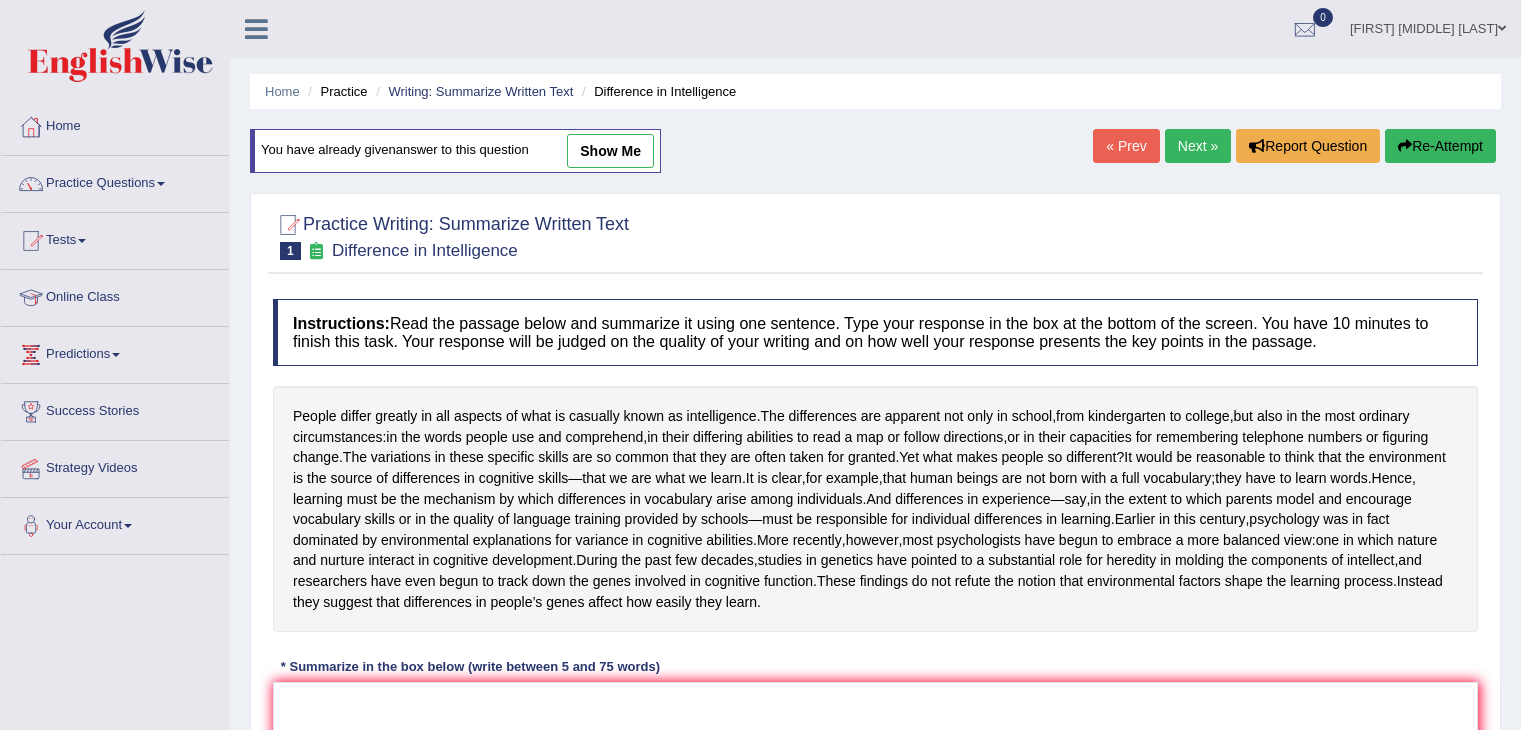 scroll, scrollTop: 0, scrollLeft: 0, axis: both 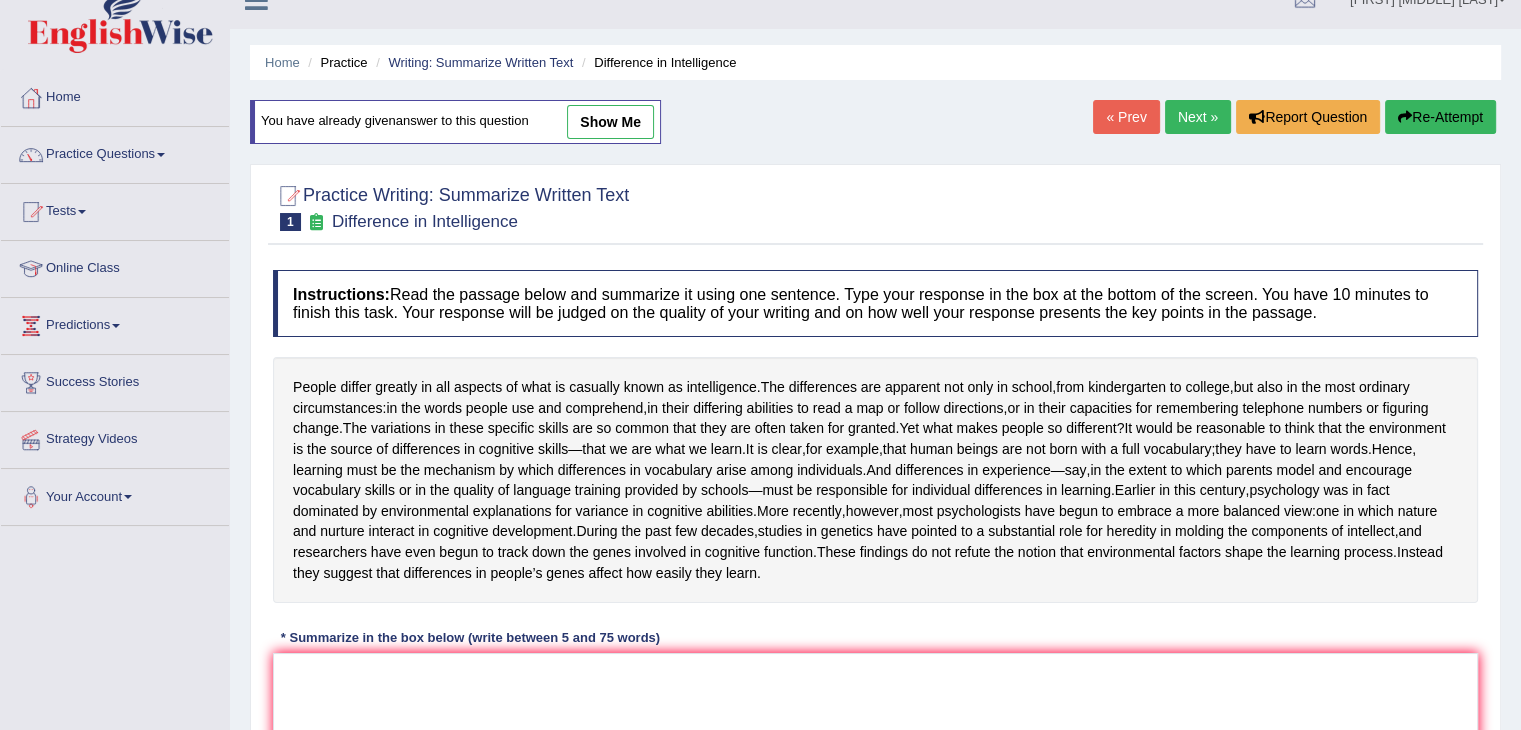 click on "show me" at bounding box center [610, 122] 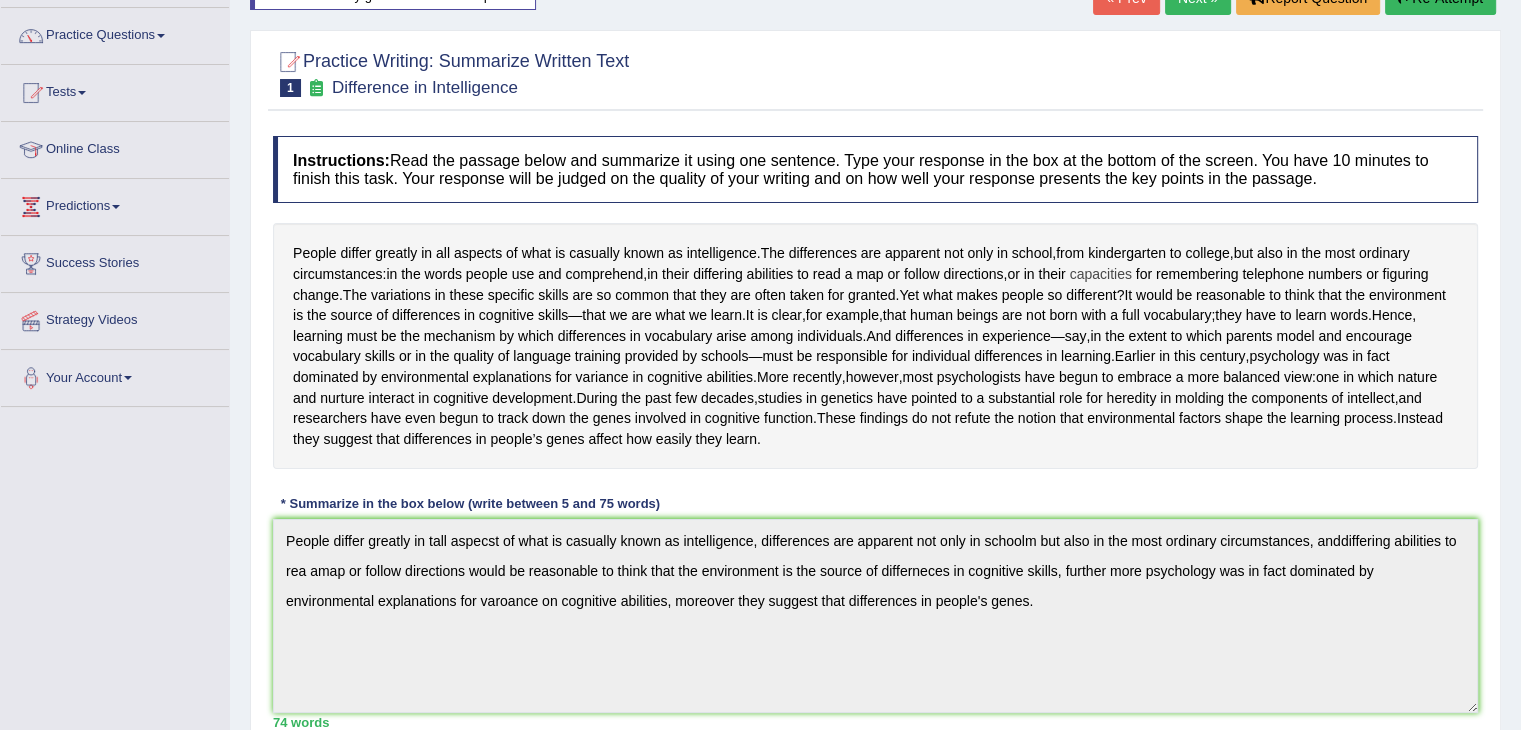 scroll, scrollTop: 0, scrollLeft: 0, axis: both 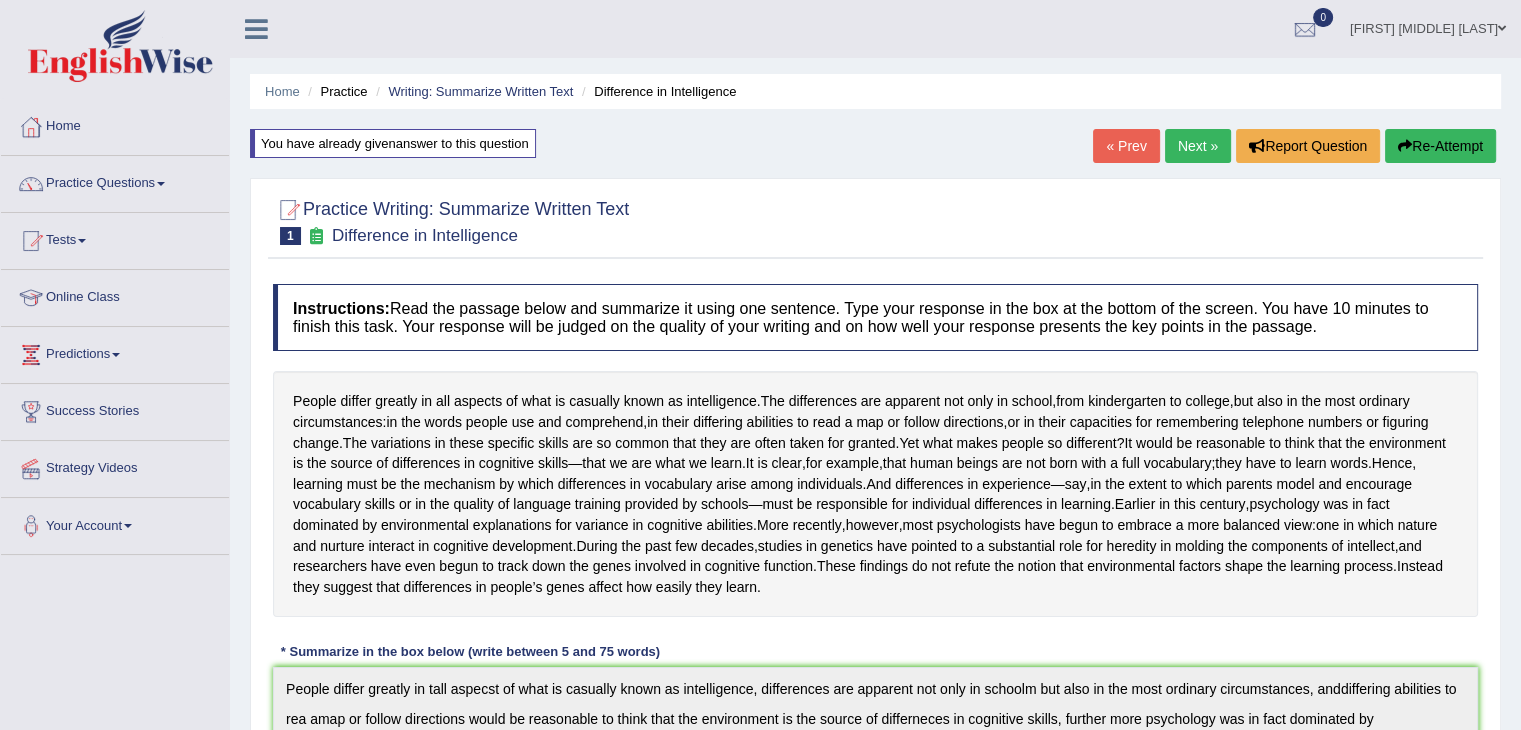 drag, startPoint x: 1196, startPoint y: 141, endPoint x: 1188, endPoint y: 160, distance: 20.615528 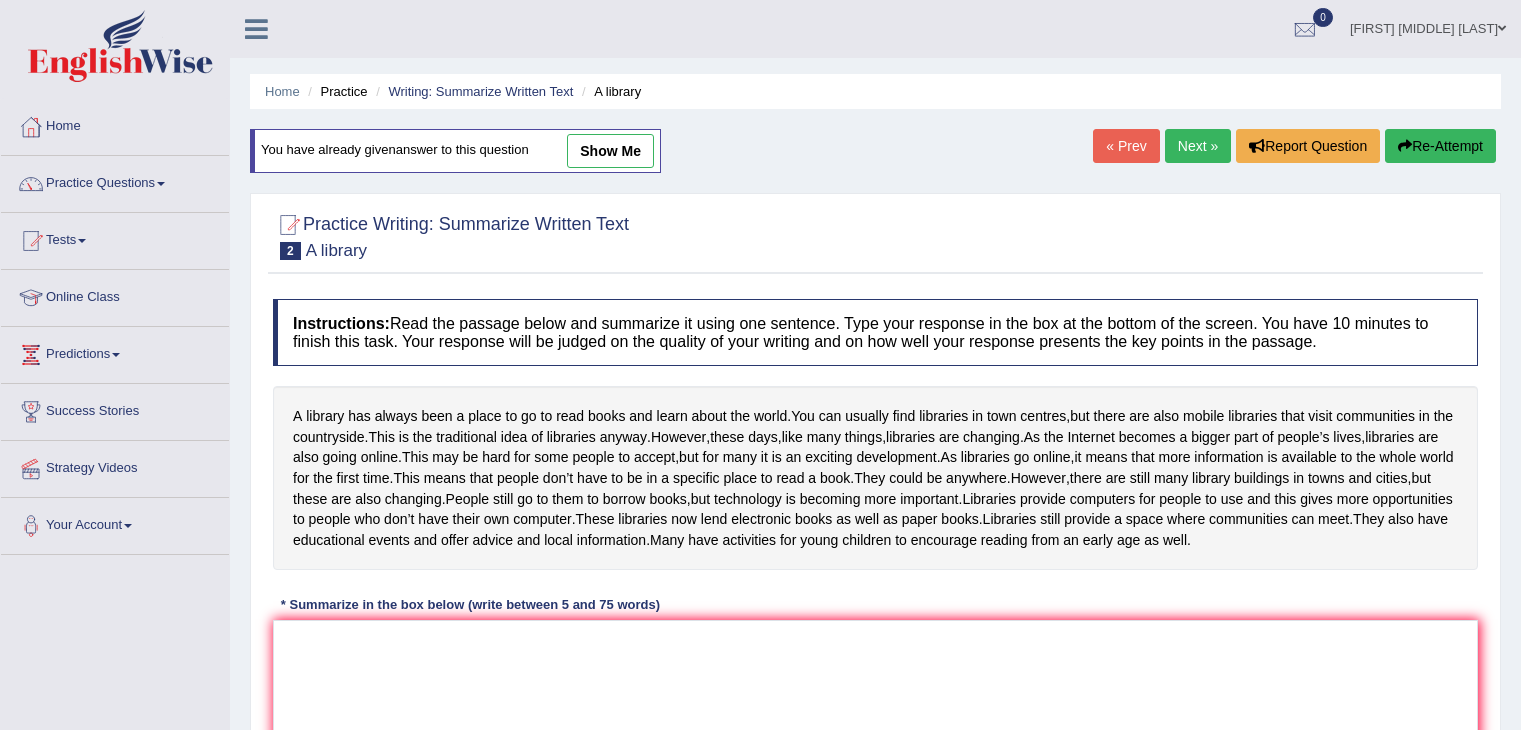scroll, scrollTop: 300, scrollLeft: 0, axis: vertical 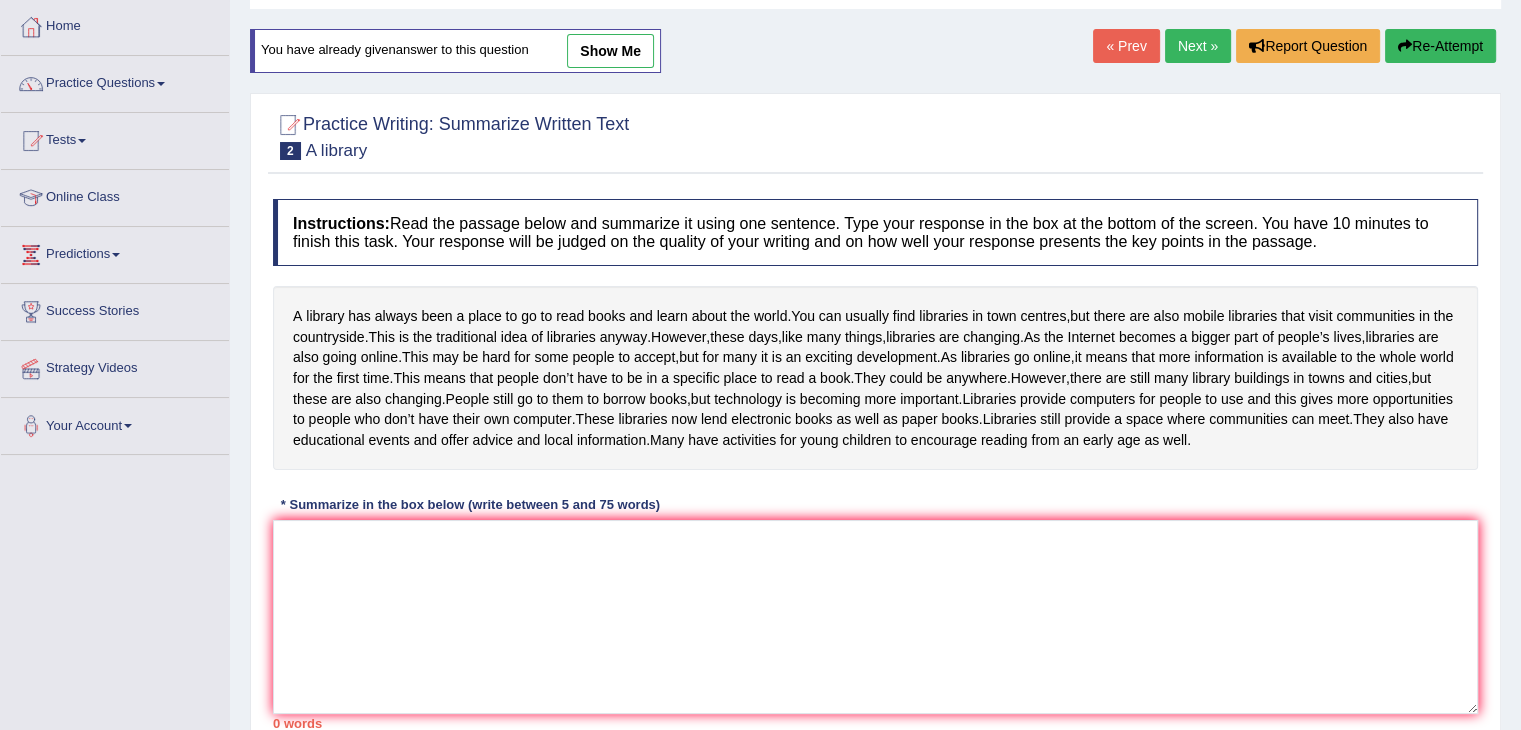 click on "Next »" at bounding box center (1198, 46) 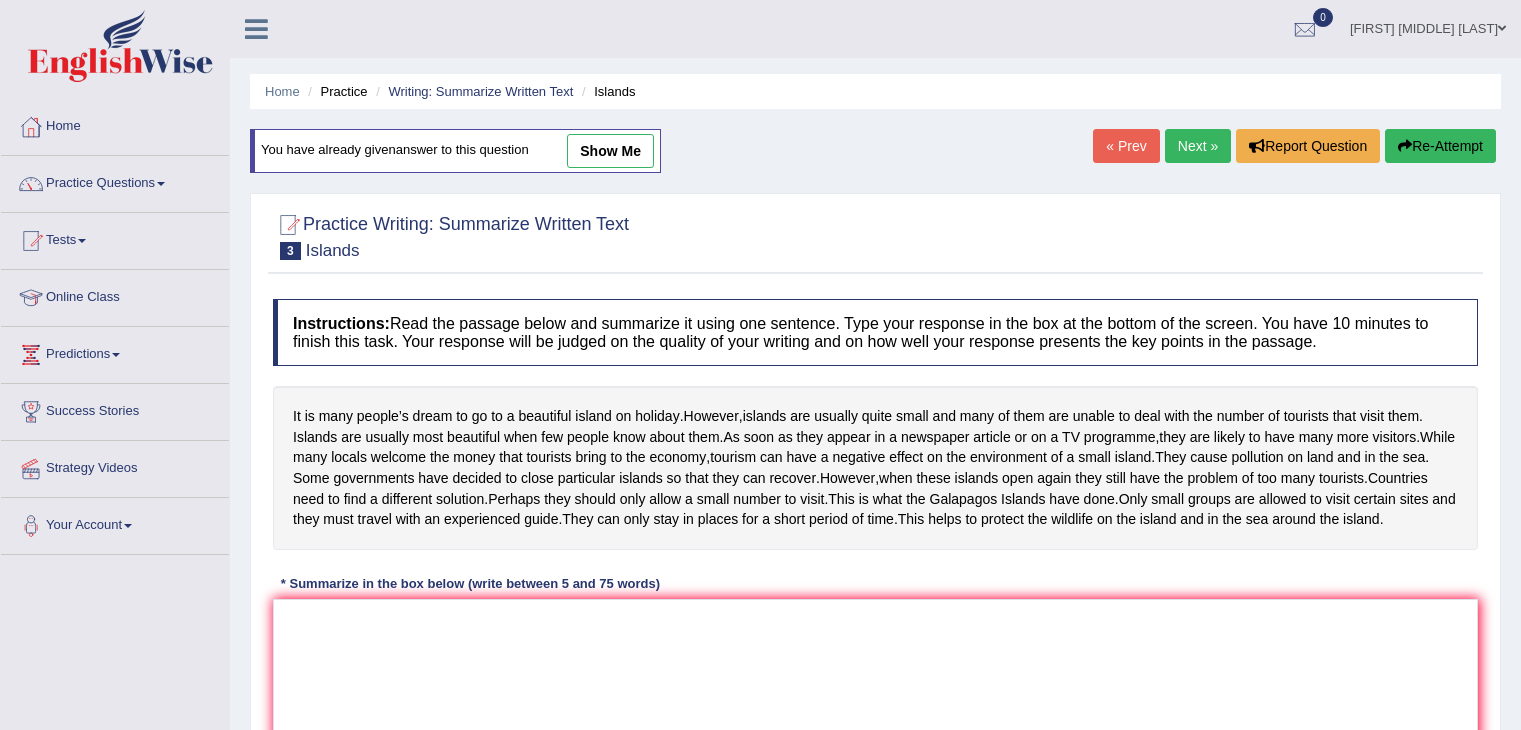 scroll, scrollTop: 0, scrollLeft: 0, axis: both 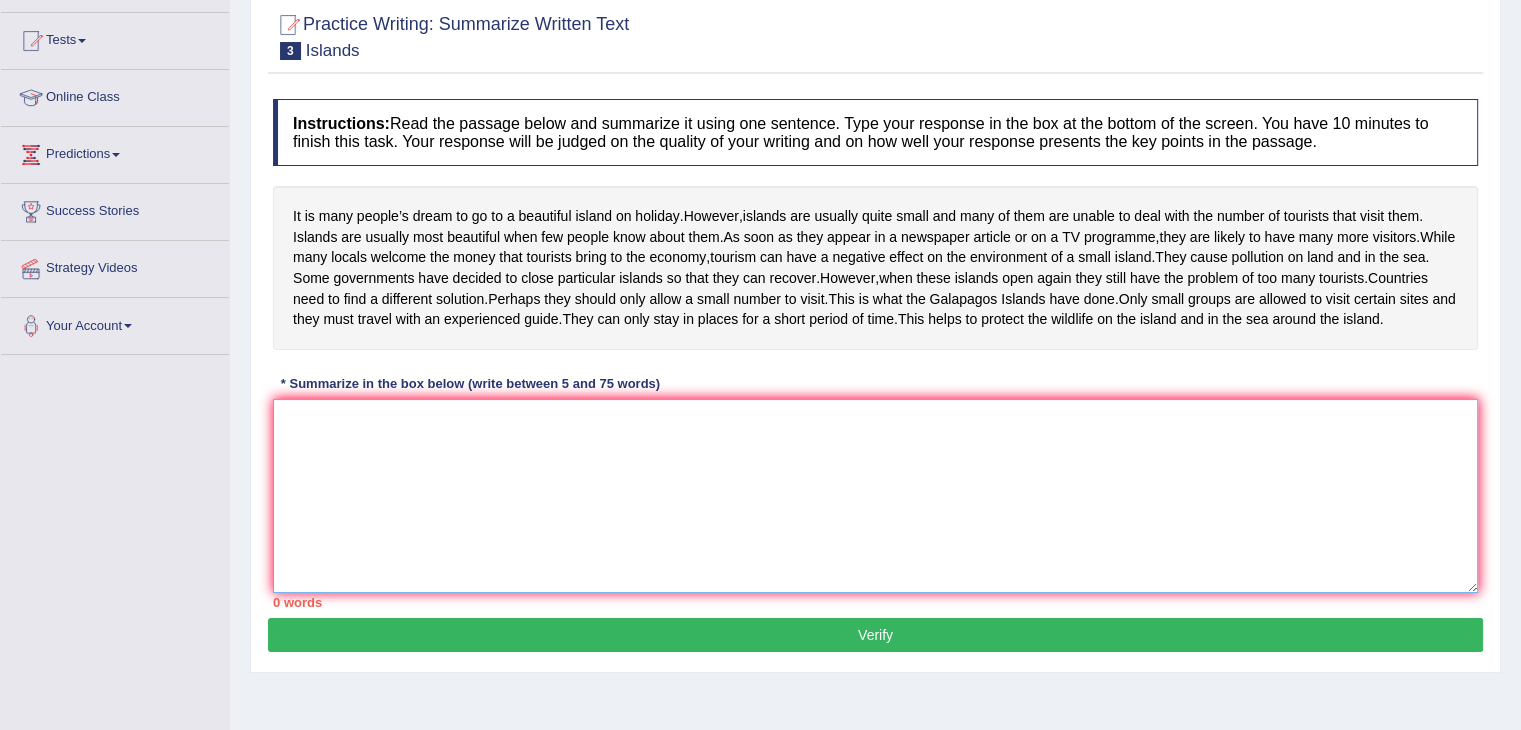 click at bounding box center [875, 496] 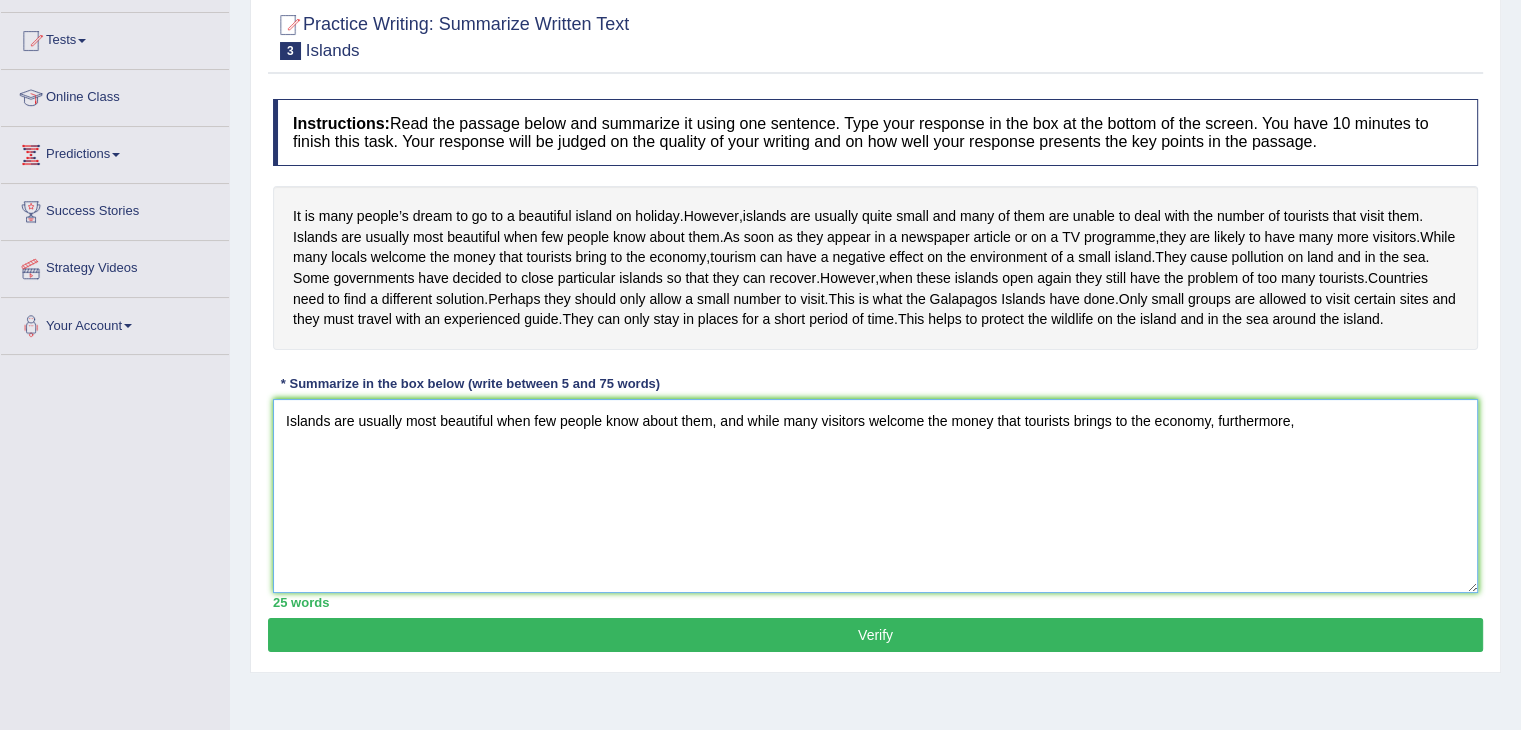click on "Islands are usually most beautiful when few people know about them, and while many visitors welcome the money that tourists brings to the economy, furthermore," at bounding box center (875, 496) 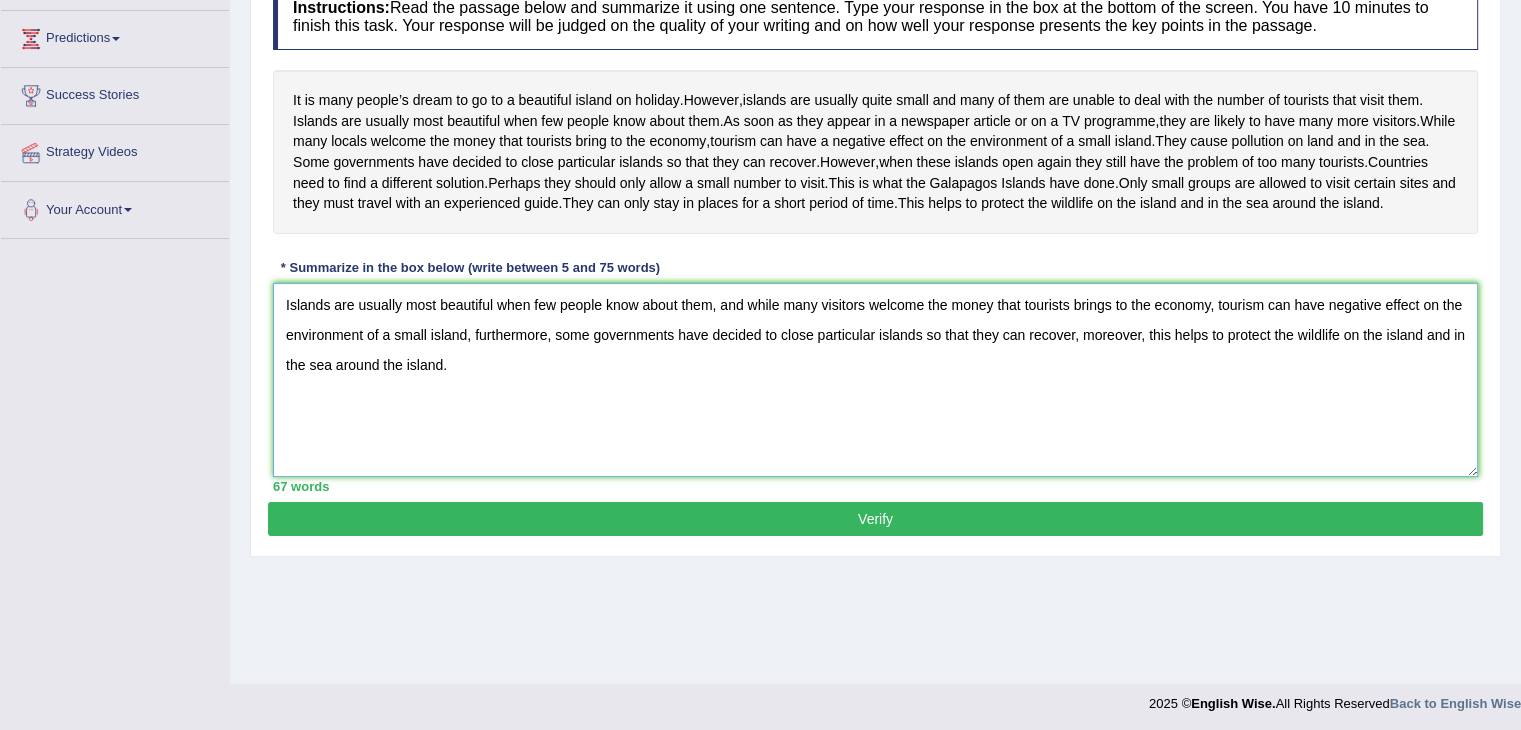 scroll, scrollTop: 320, scrollLeft: 0, axis: vertical 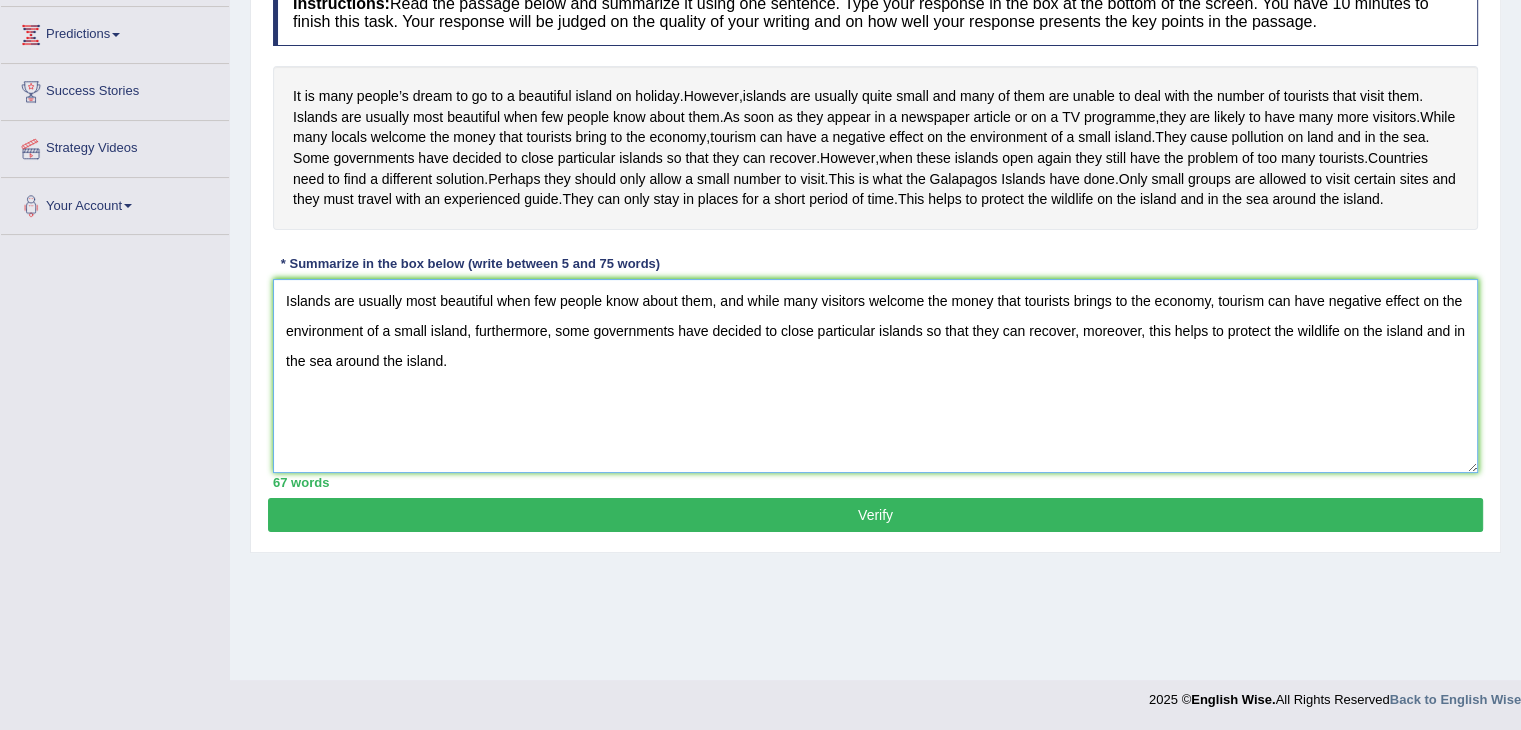 type on "Islands are usually most beautiful when few people know about them, and while many visitors welcome the money that tourists brings to the economy, tourism can have negative effect on the environment of a small island, furthermore, some governments have decided to close particular islands so that they can recover, moreover, this helps to protect the wildlife on the island and in the sea around the island." 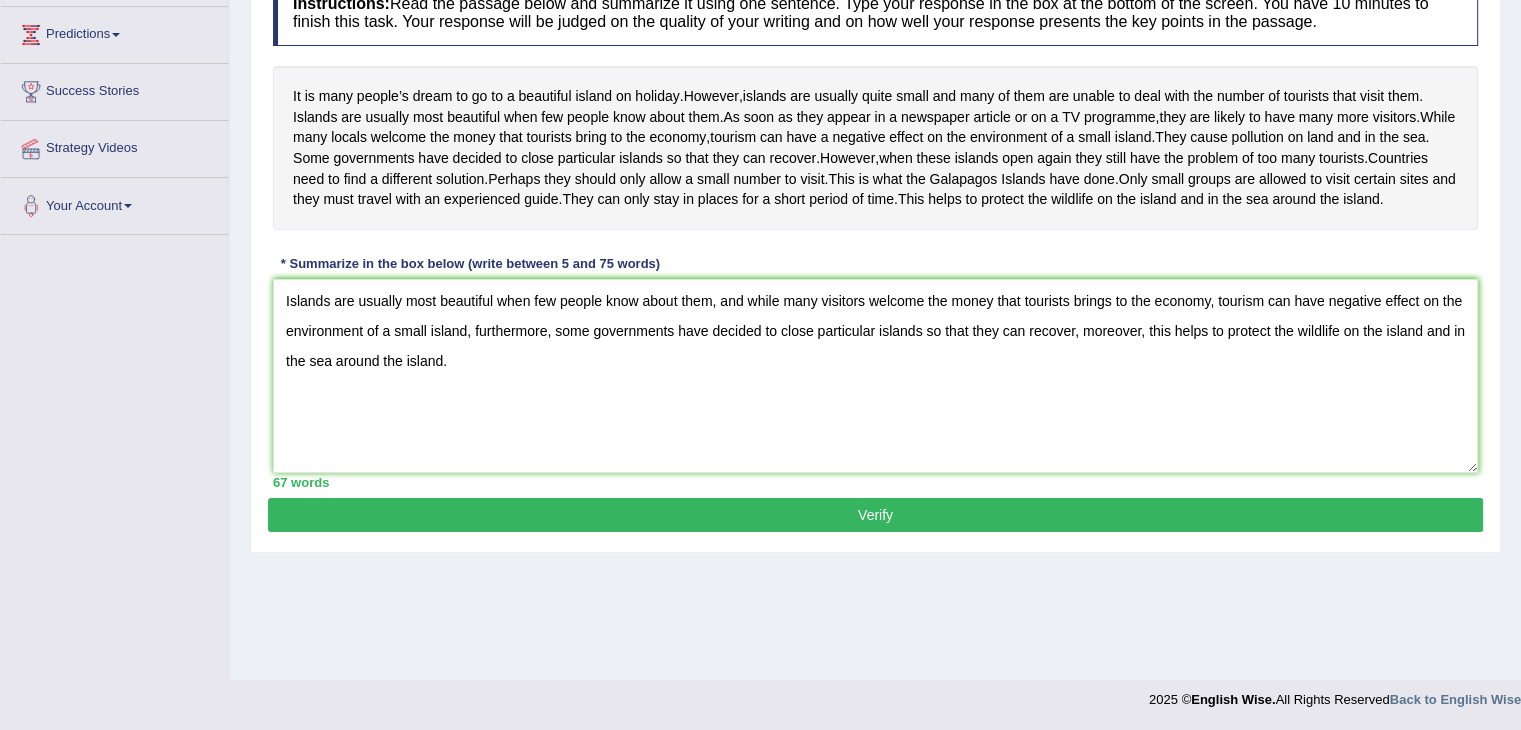 click on "Verify" at bounding box center (875, 515) 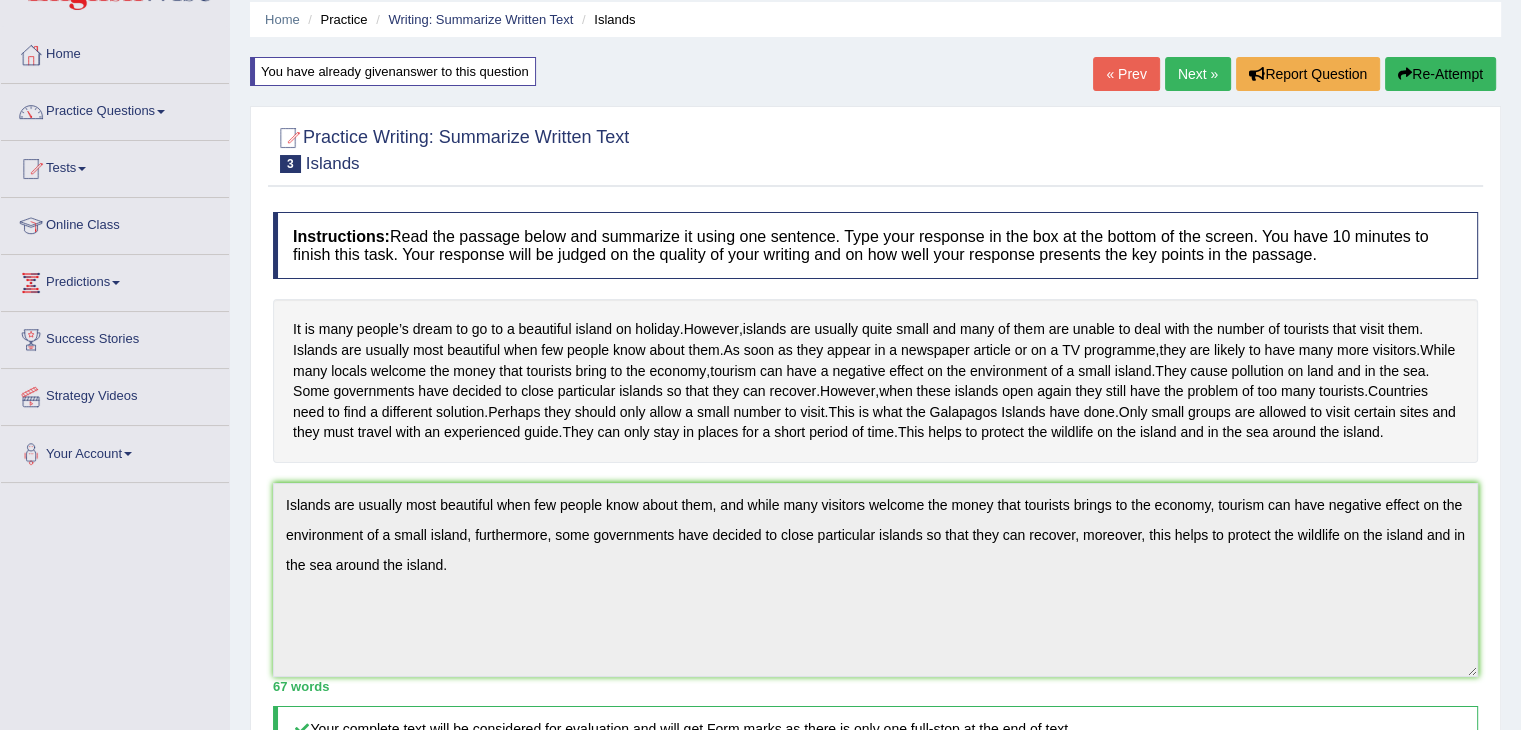 scroll, scrollTop: 0, scrollLeft: 0, axis: both 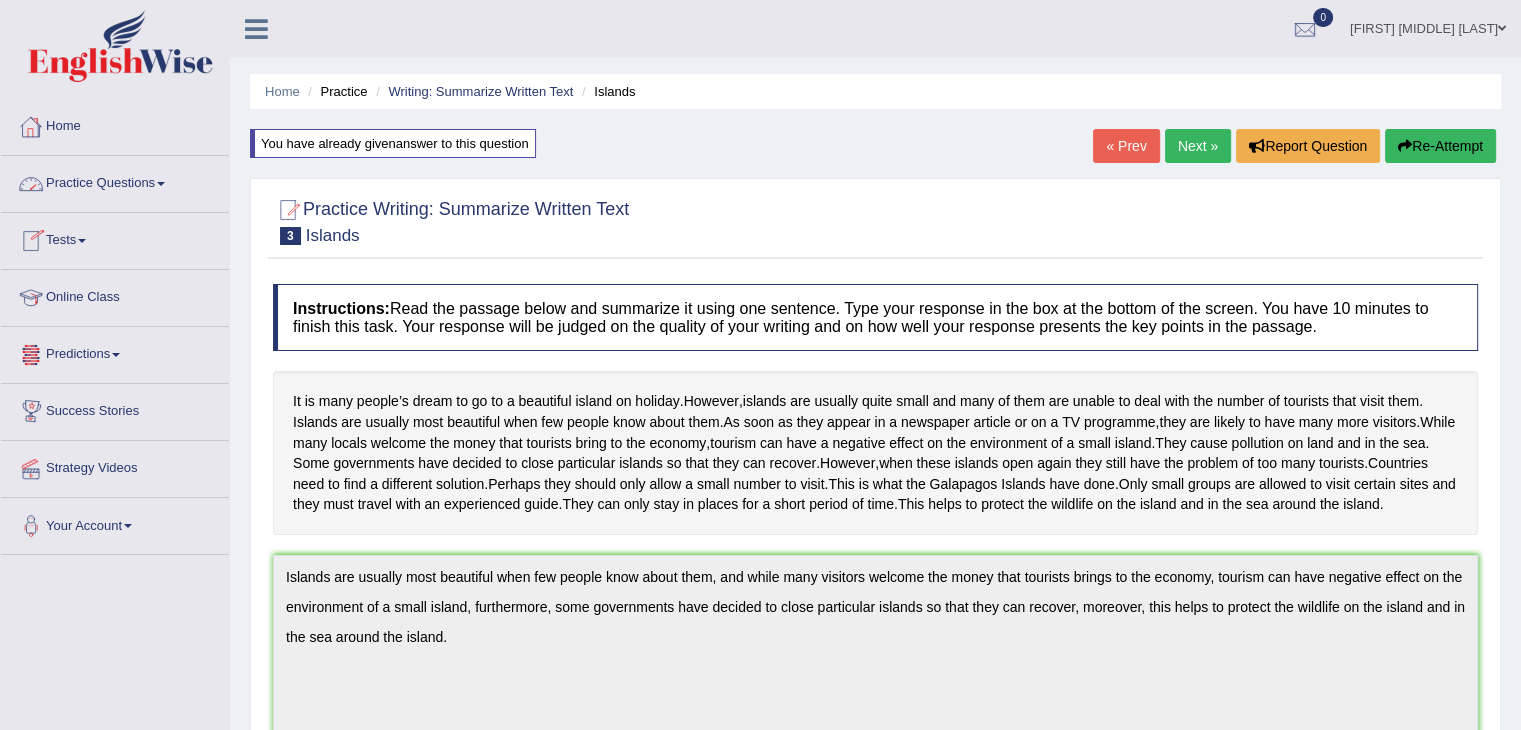 click on "Practice Questions" at bounding box center (115, 181) 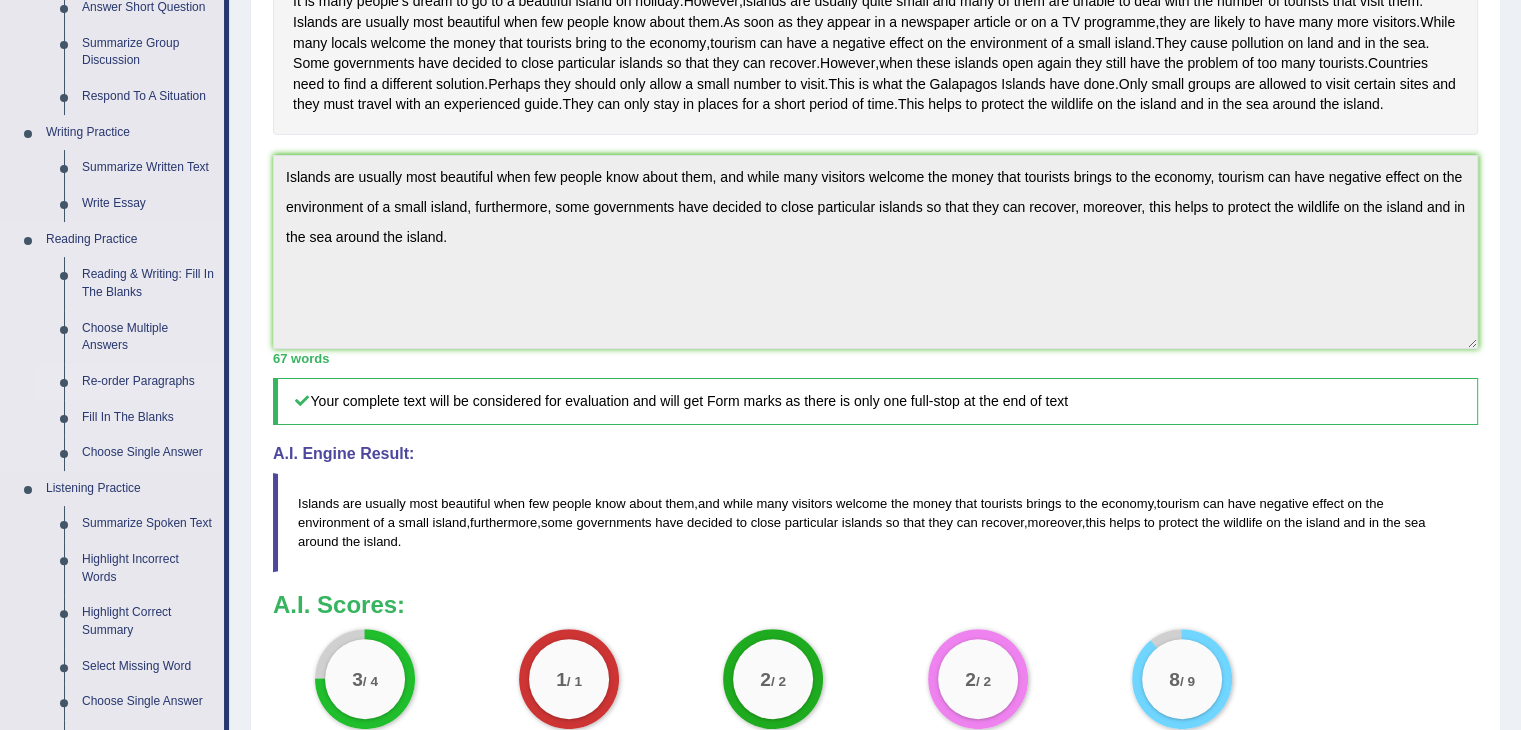 scroll, scrollTop: 100, scrollLeft: 0, axis: vertical 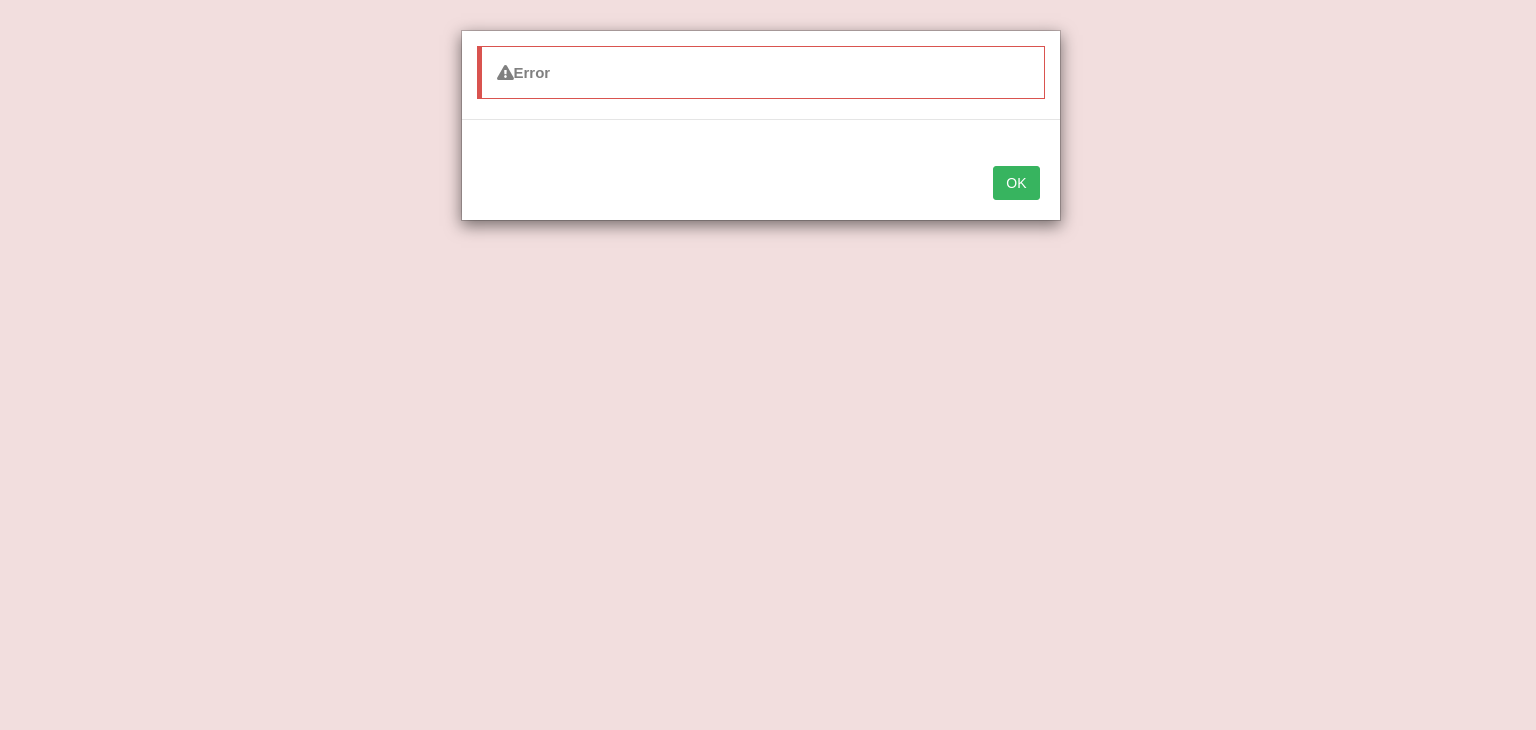 drag, startPoint x: 1028, startPoint y: 172, endPoint x: 1036, endPoint y: 181, distance: 12.0415945 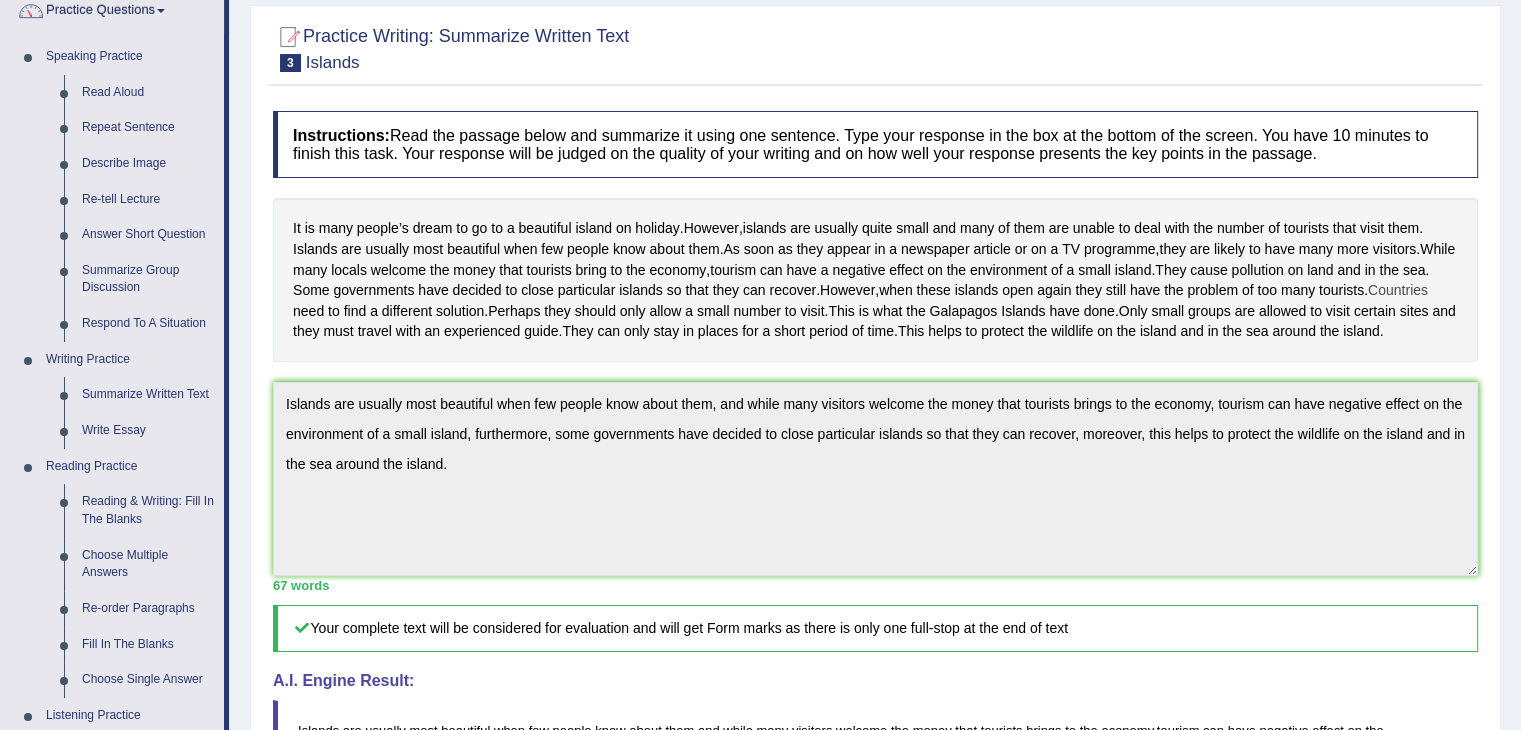scroll, scrollTop: 0, scrollLeft: 0, axis: both 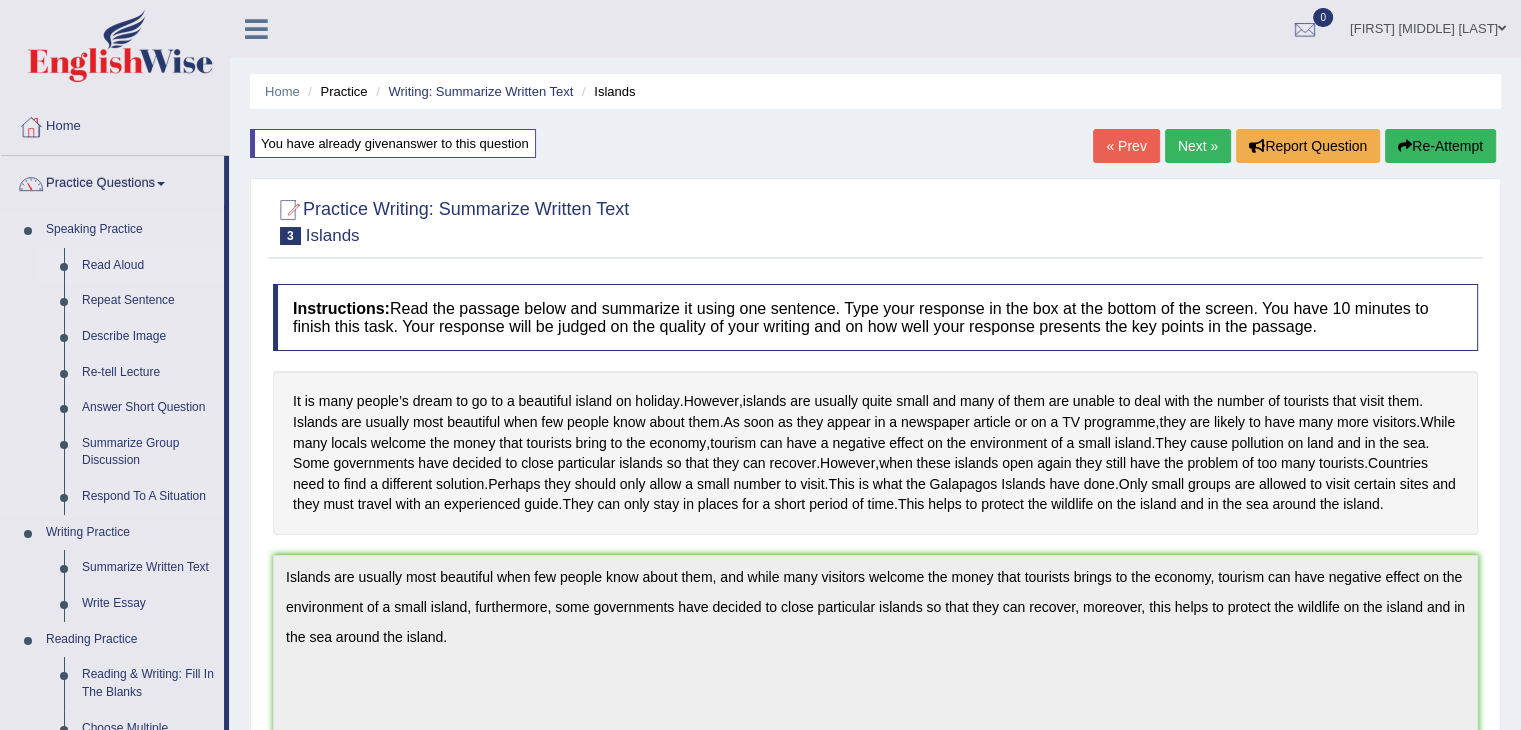 click on "Read Aloud" at bounding box center (148, 266) 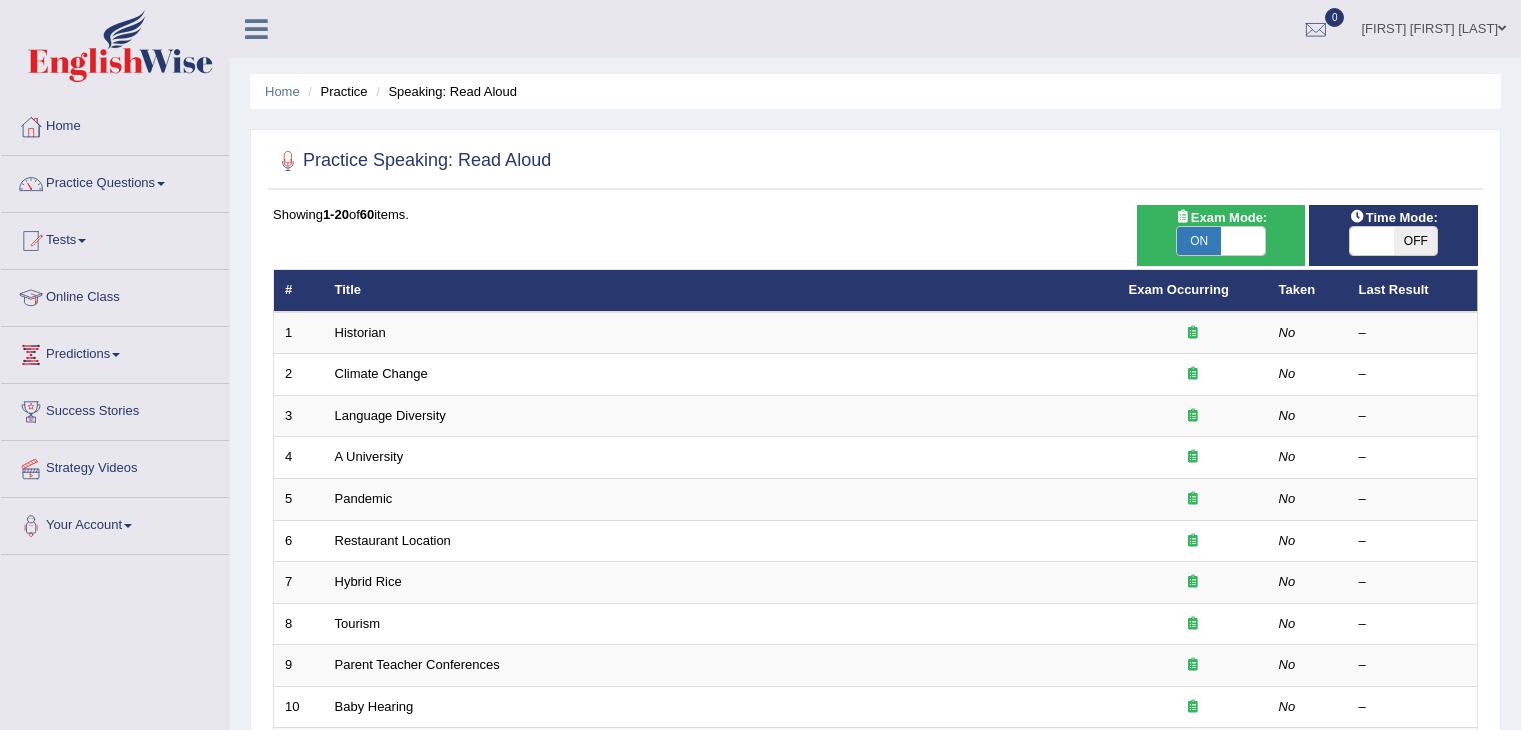scroll, scrollTop: 0, scrollLeft: 0, axis: both 